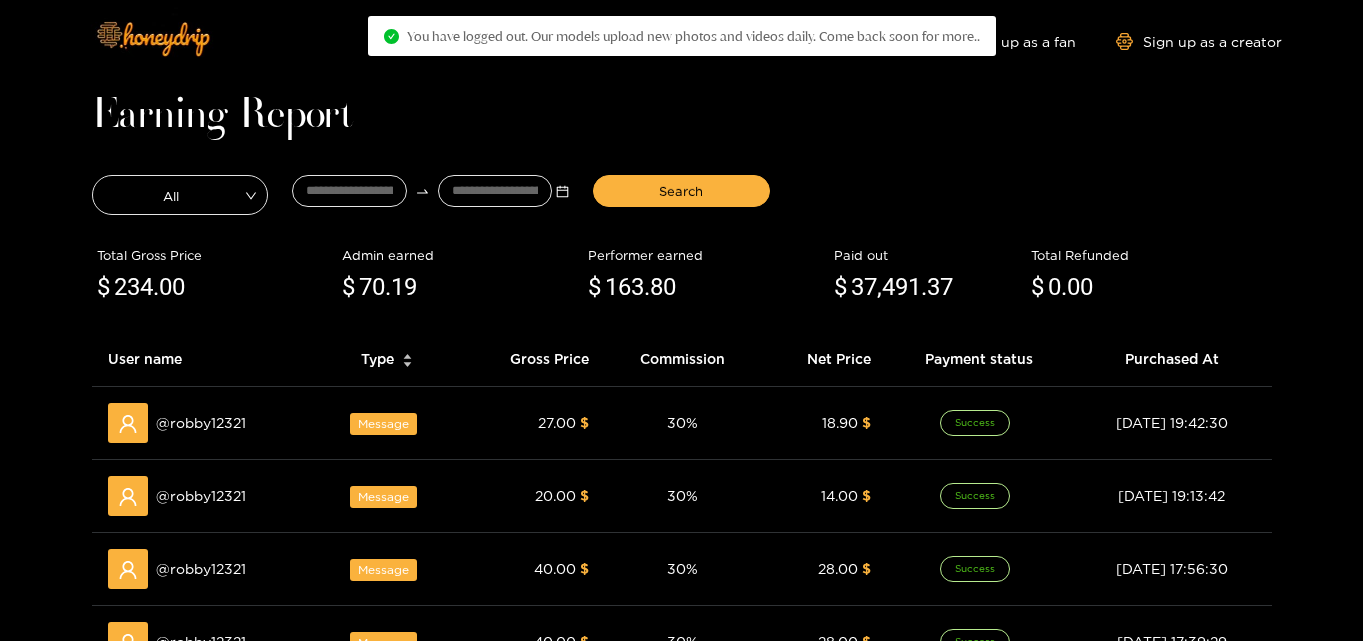 scroll, scrollTop: 0, scrollLeft: 0, axis: both 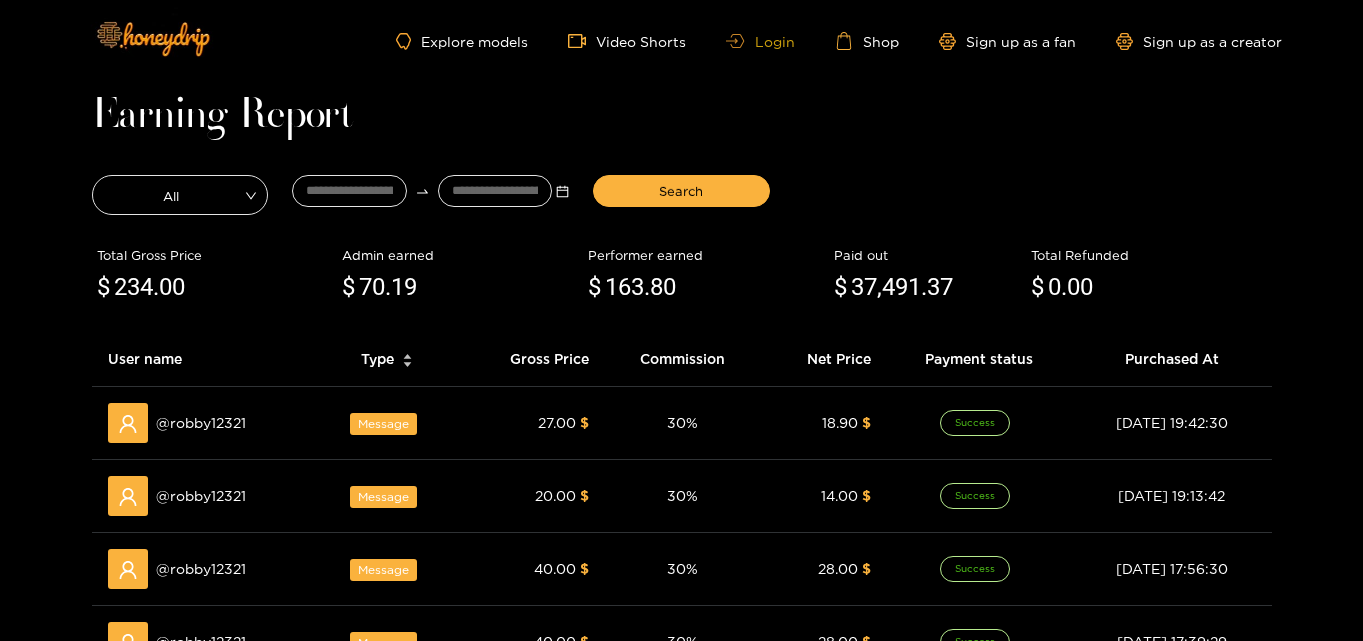 click on "Login" at bounding box center [760, 41] 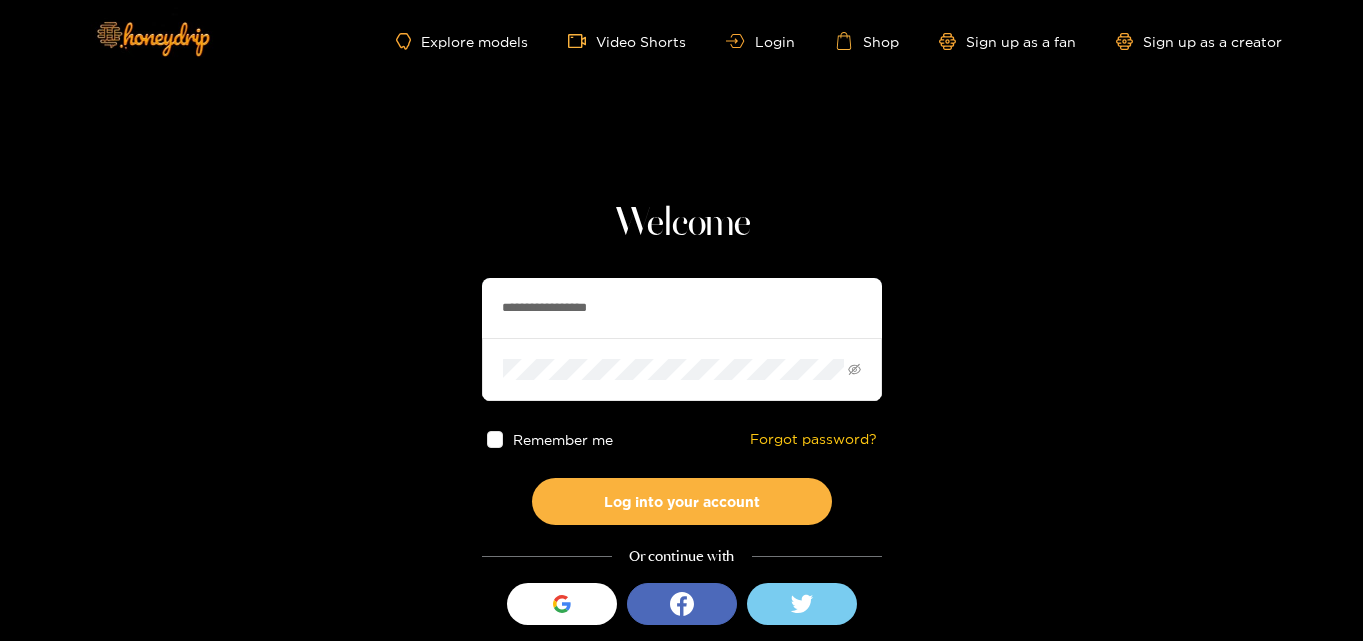 drag, startPoint x: 658, startPoint y: 317, endPoint x: 413, endPoint y: 280, distance: 247.77812 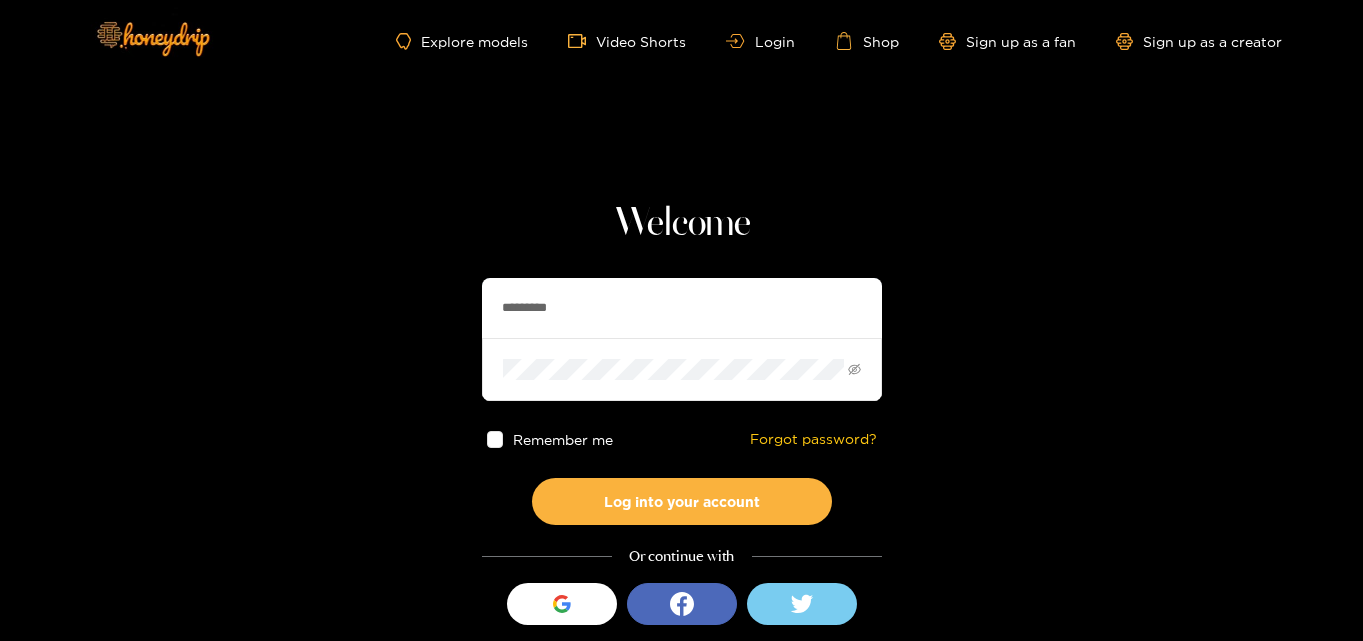 type on "*********" 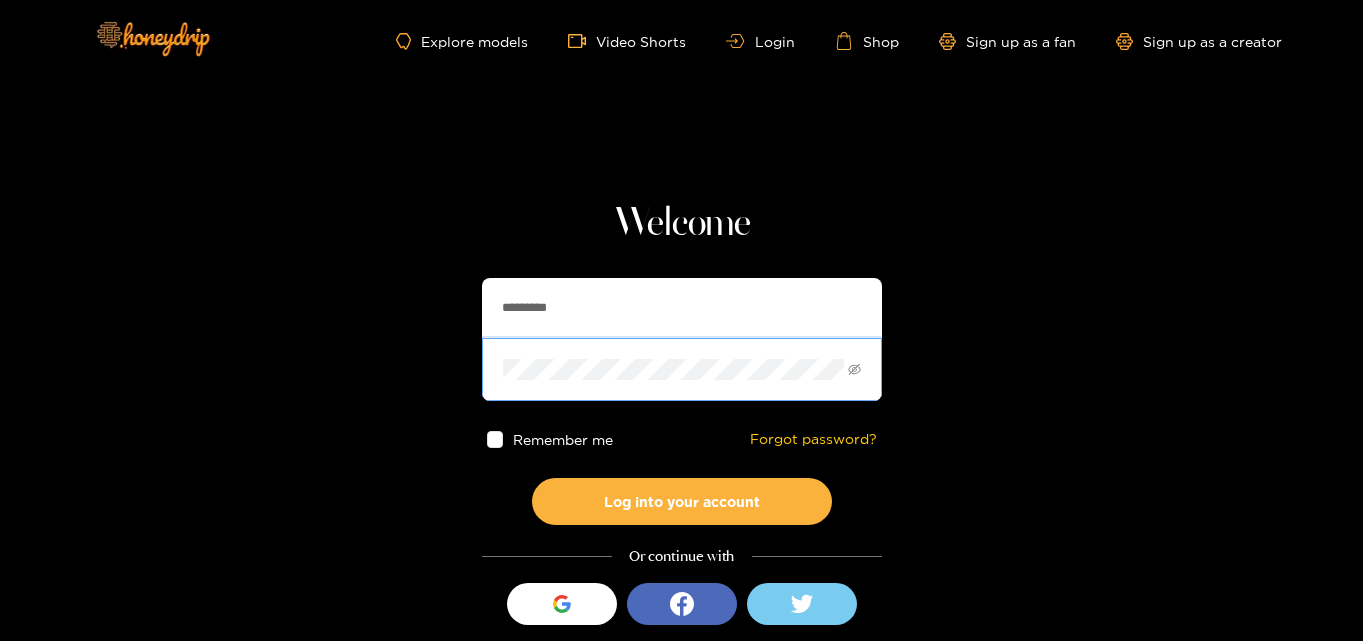 click on "Welcome ********* Remember me Forgot password? Log into your account Or continue with Sign in with Google Don't have an account yet? Sign Up as Creator Sign Up as Fan" at bounding box center (681, 355) 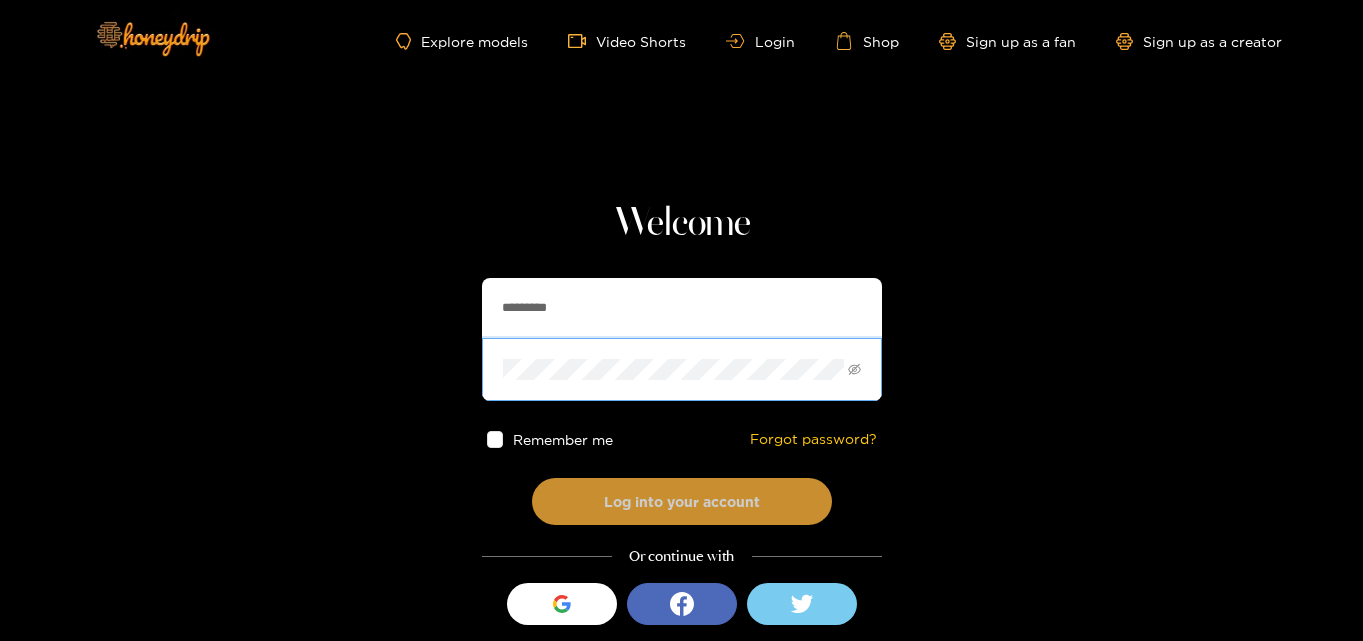 click on "Log into your account" at bounding box center [682, 501] 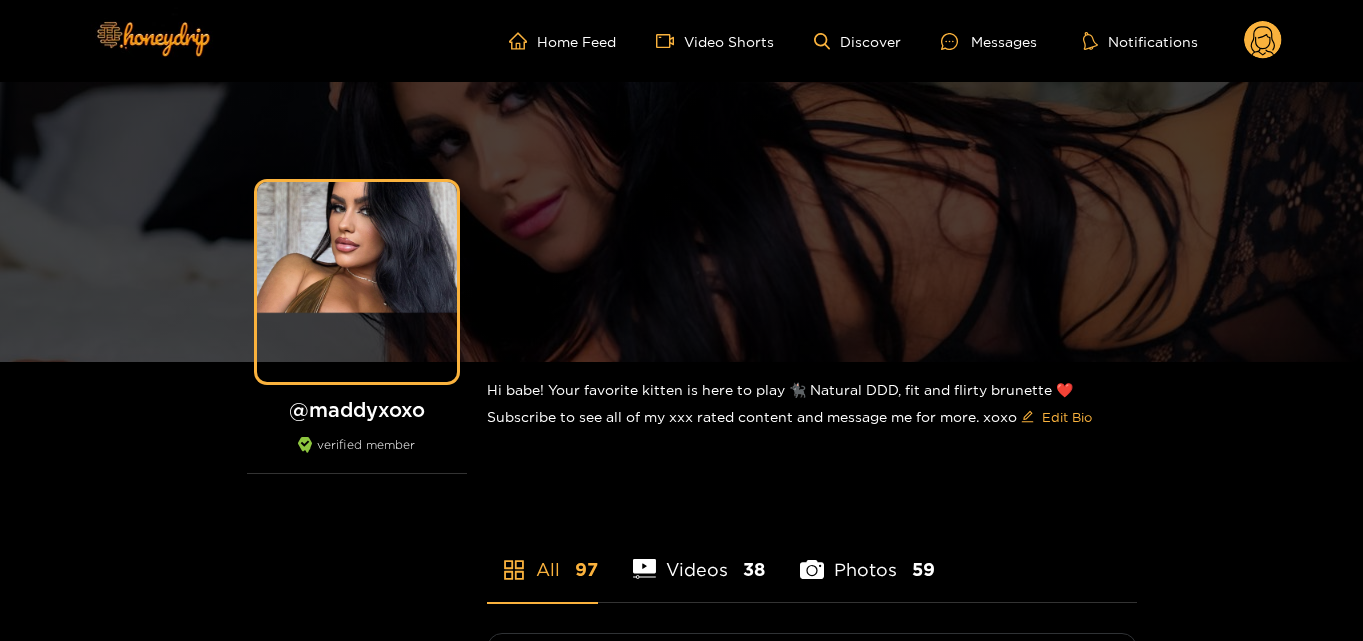 scroll, scrollTop: 0, scrollLeft: 0, axis: both 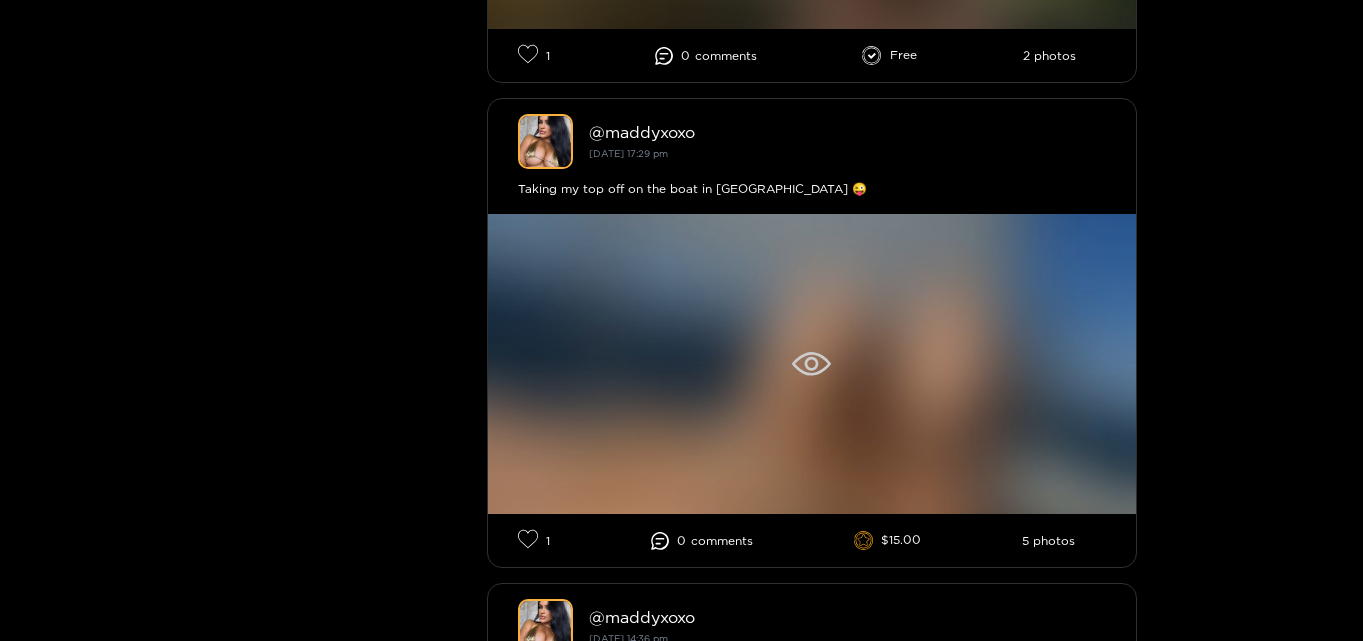 click 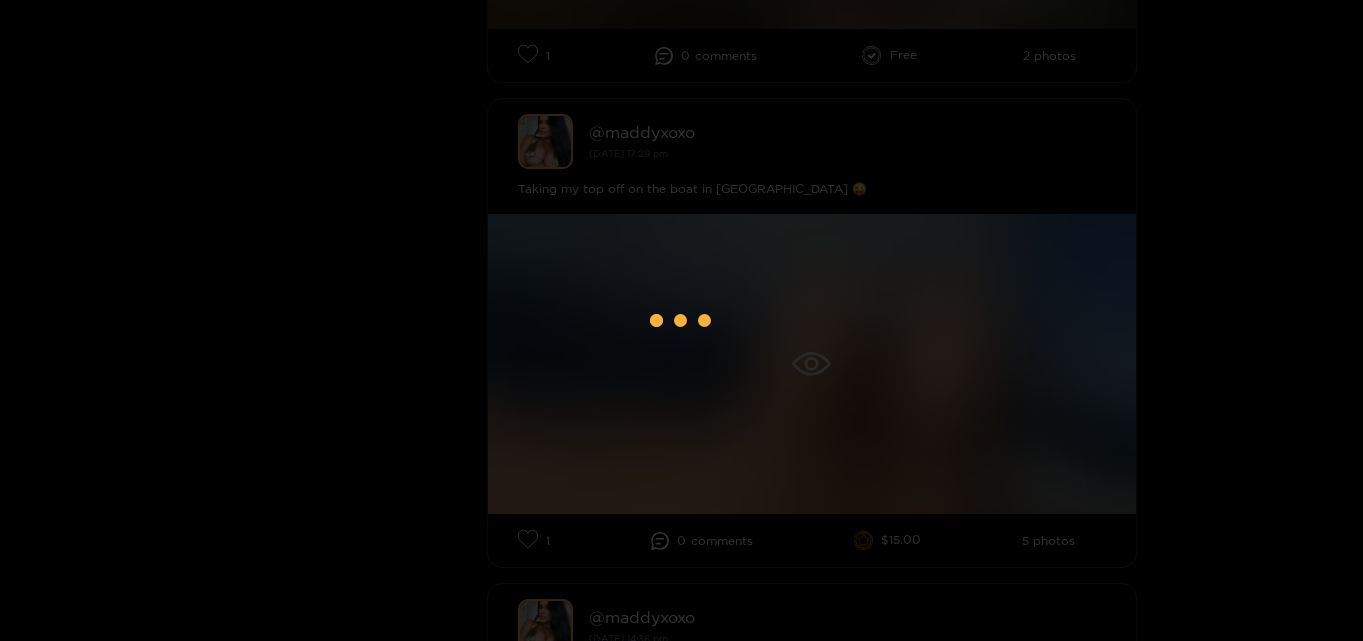 scroll, scrollTop: 0, scrollLeft: 0, axis: both 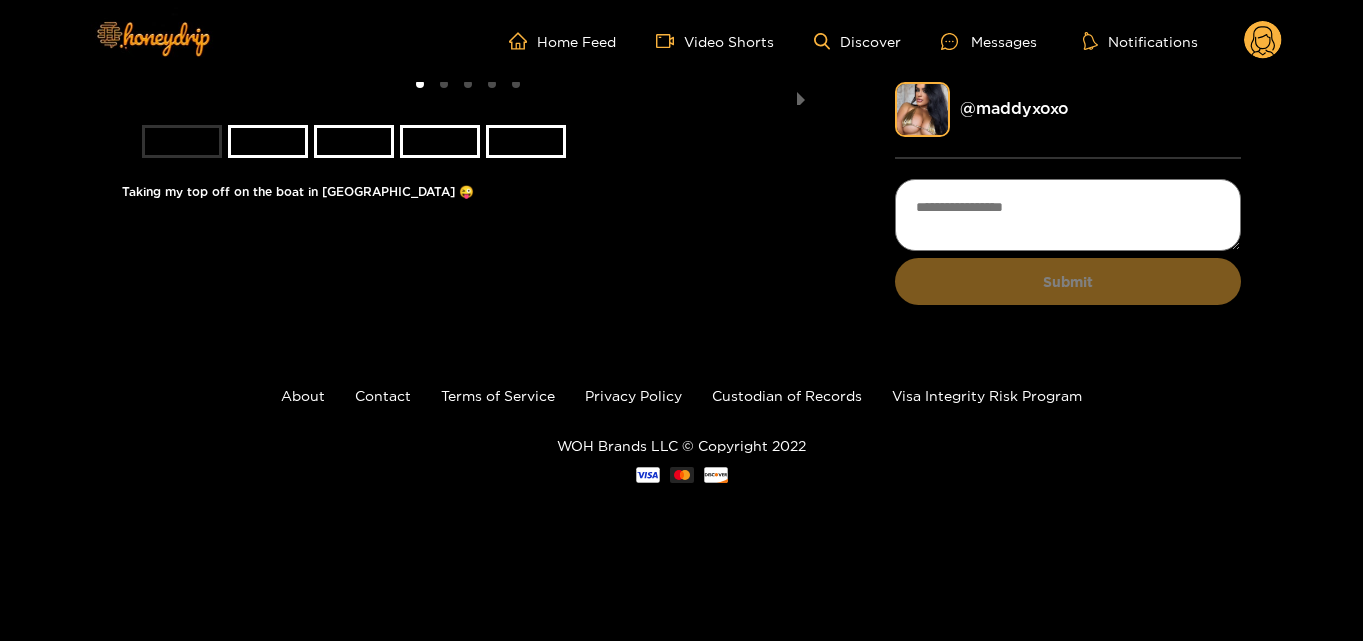 click at bounding box center (182, 141) 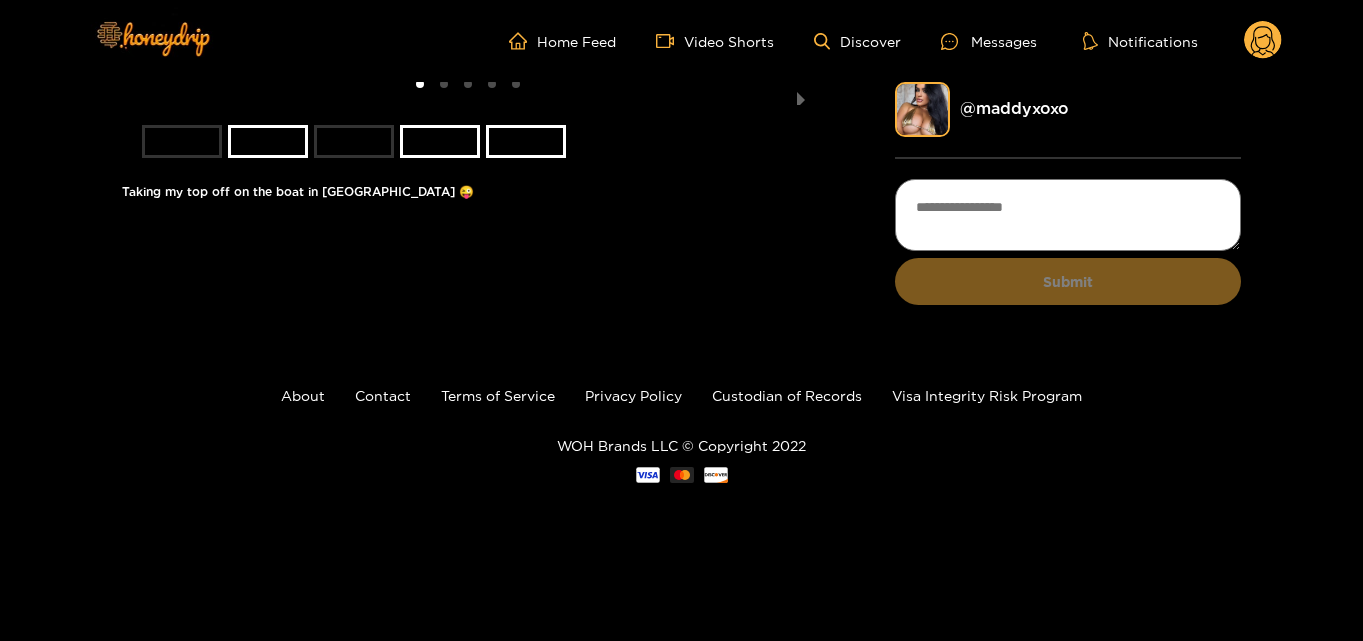 click at bounding box center [354, 141] 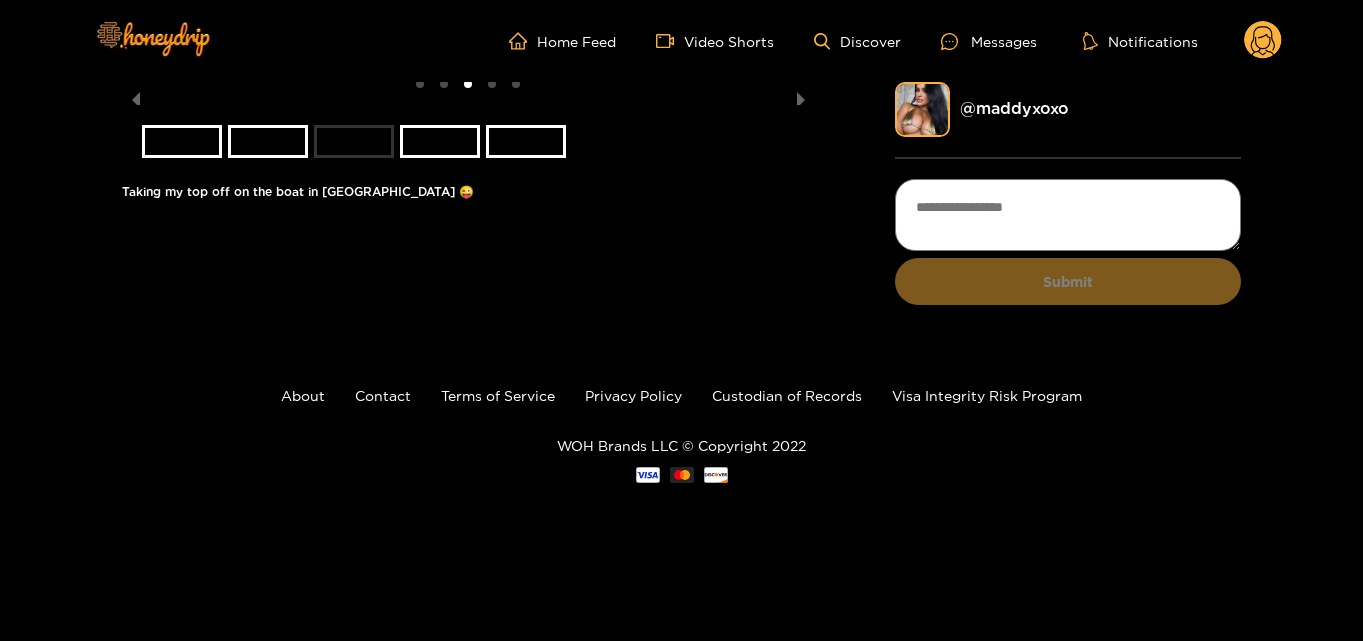 click at bounding box center [354, 141] 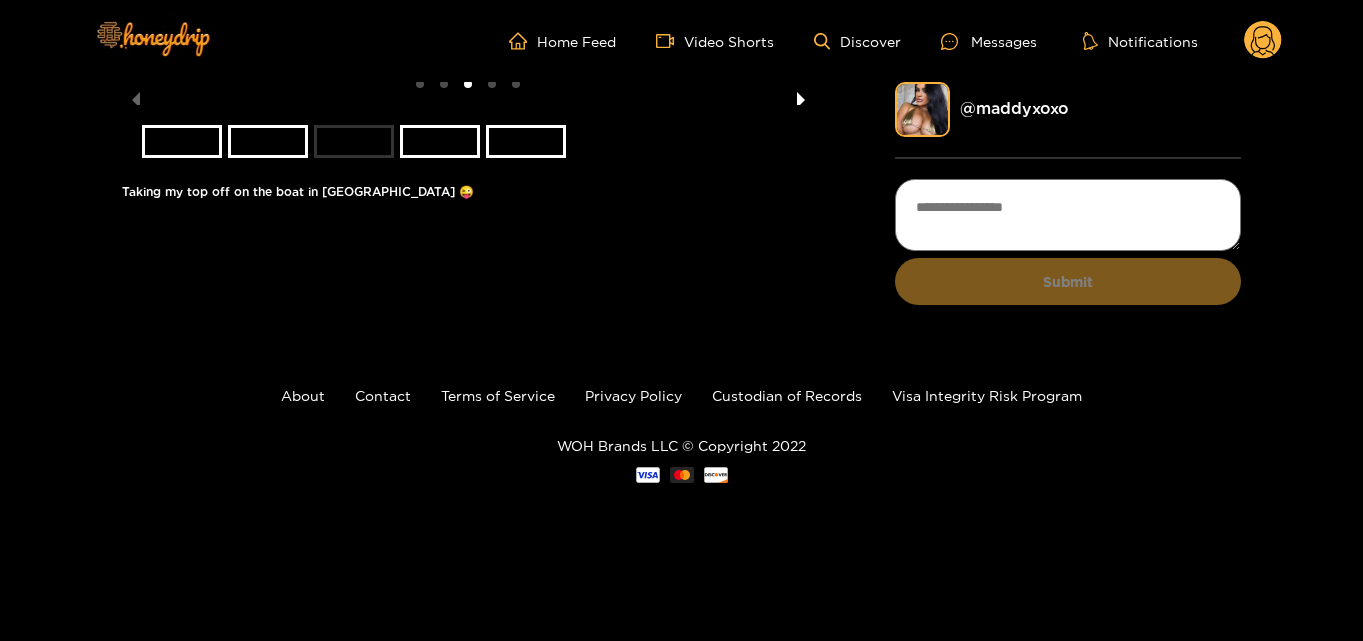 click at bounding box center (801, 93) 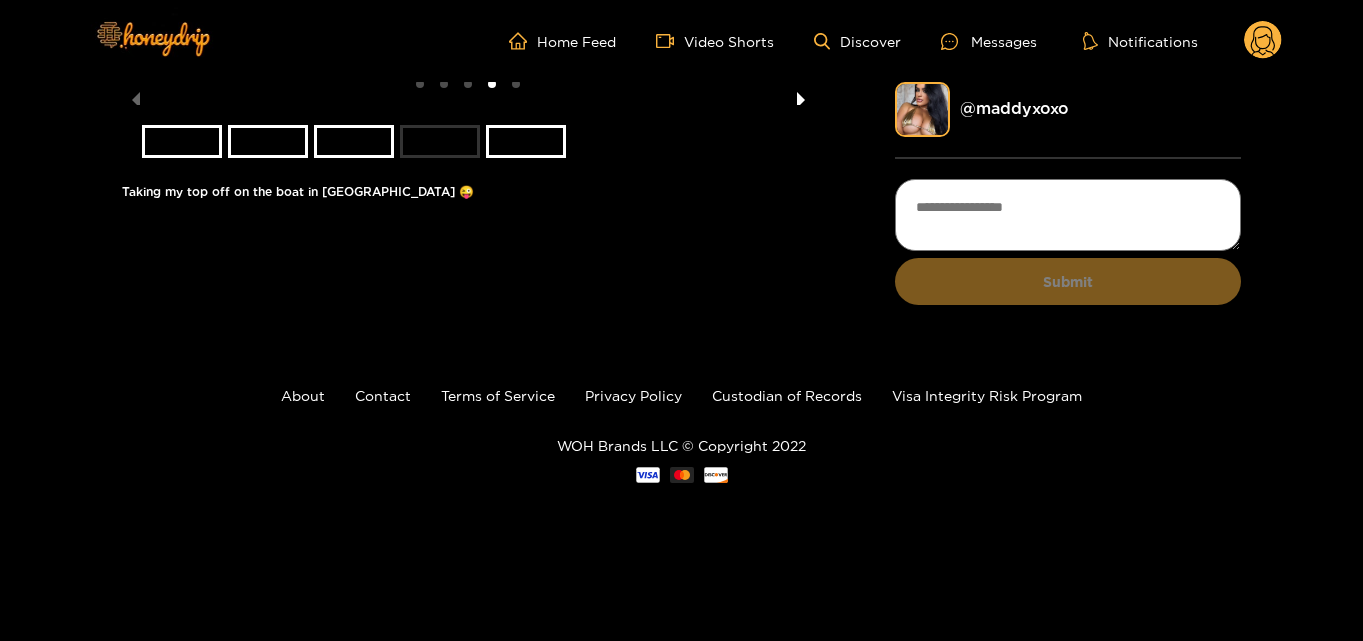 click at bounding box center [801, 93] 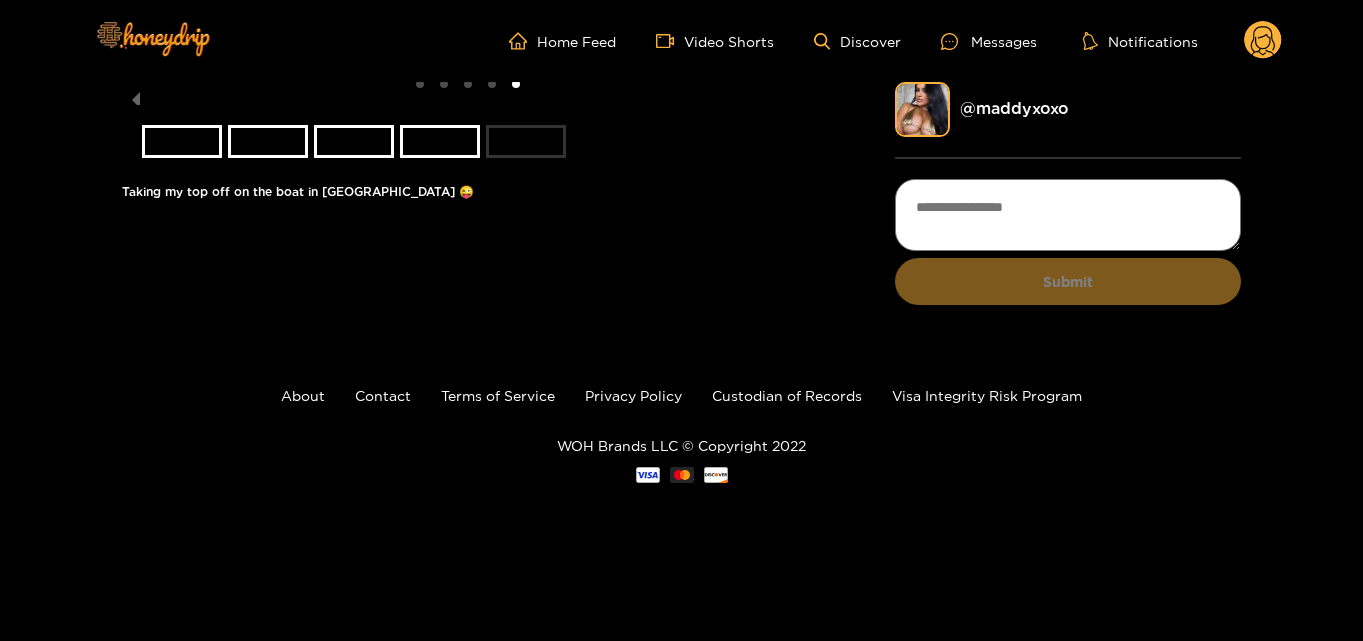 click 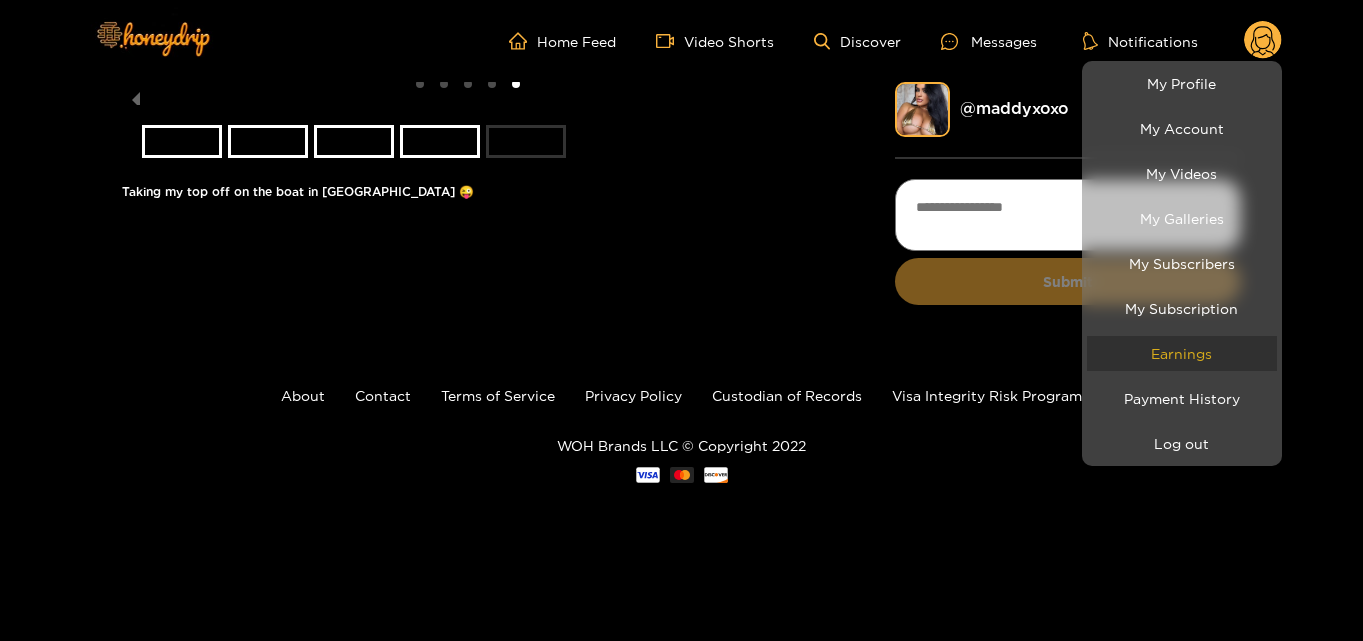 click on "Earnings" at bounding box center (1182, 353) 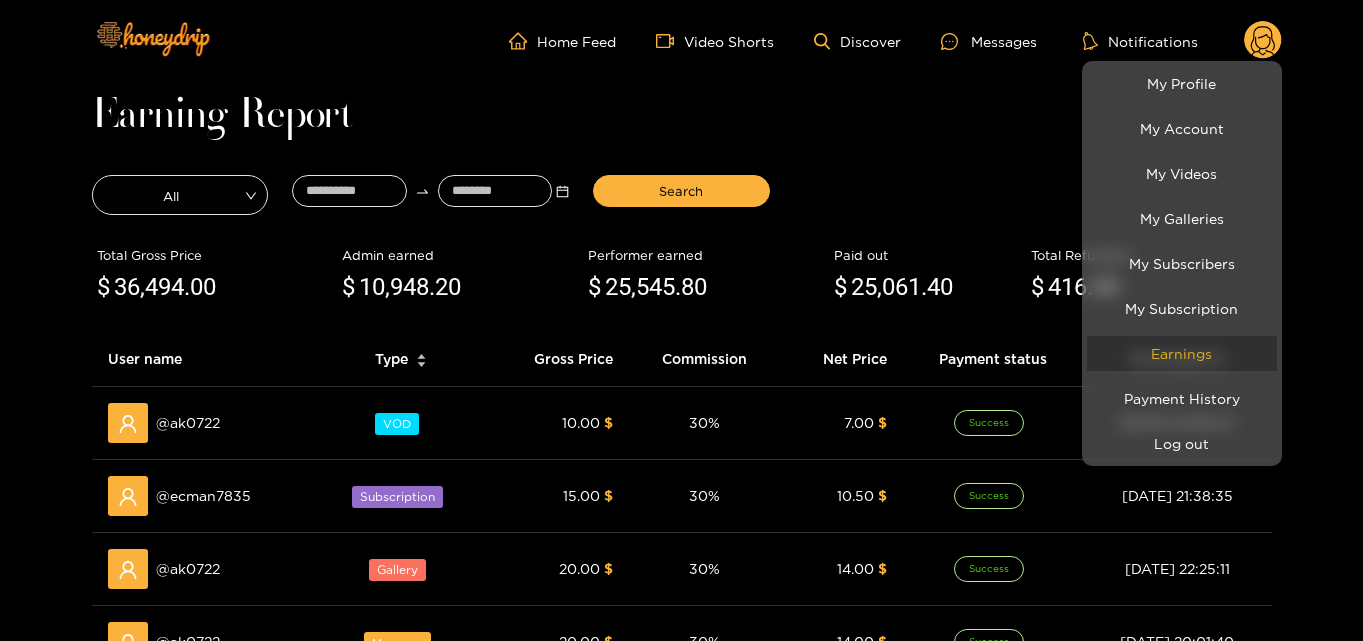click on "Earnings" at bounding box center (1182, 353) 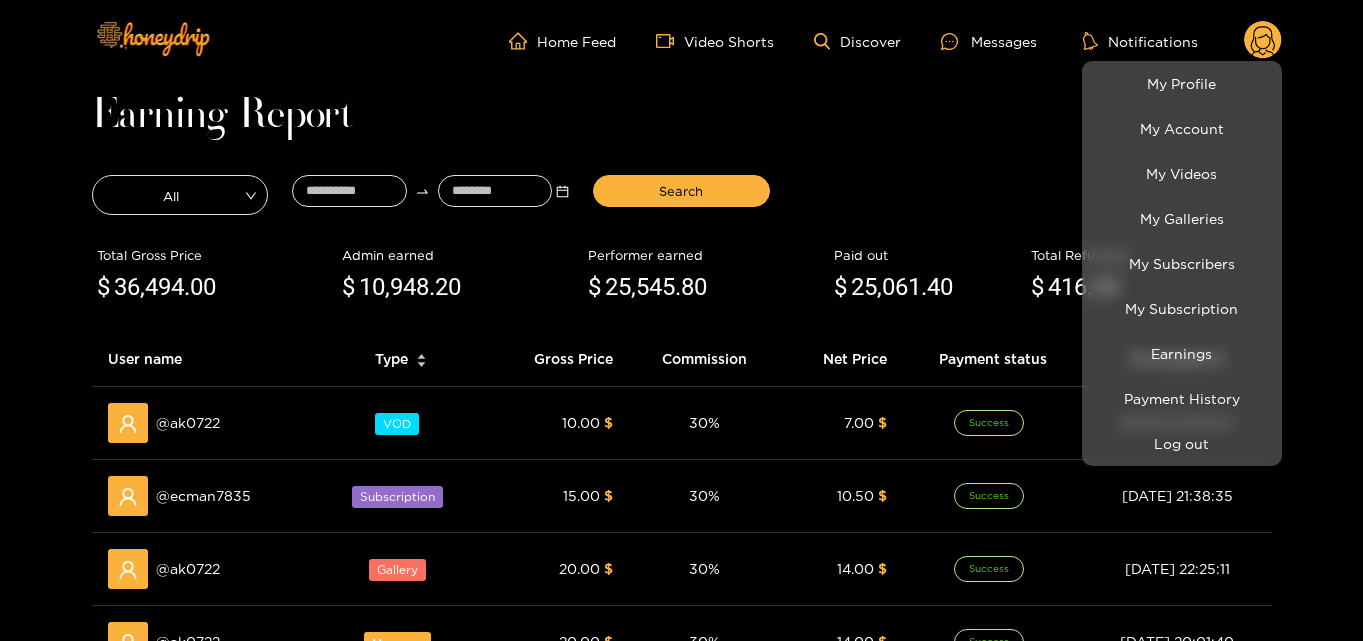 click at bounding box center (681, 320) 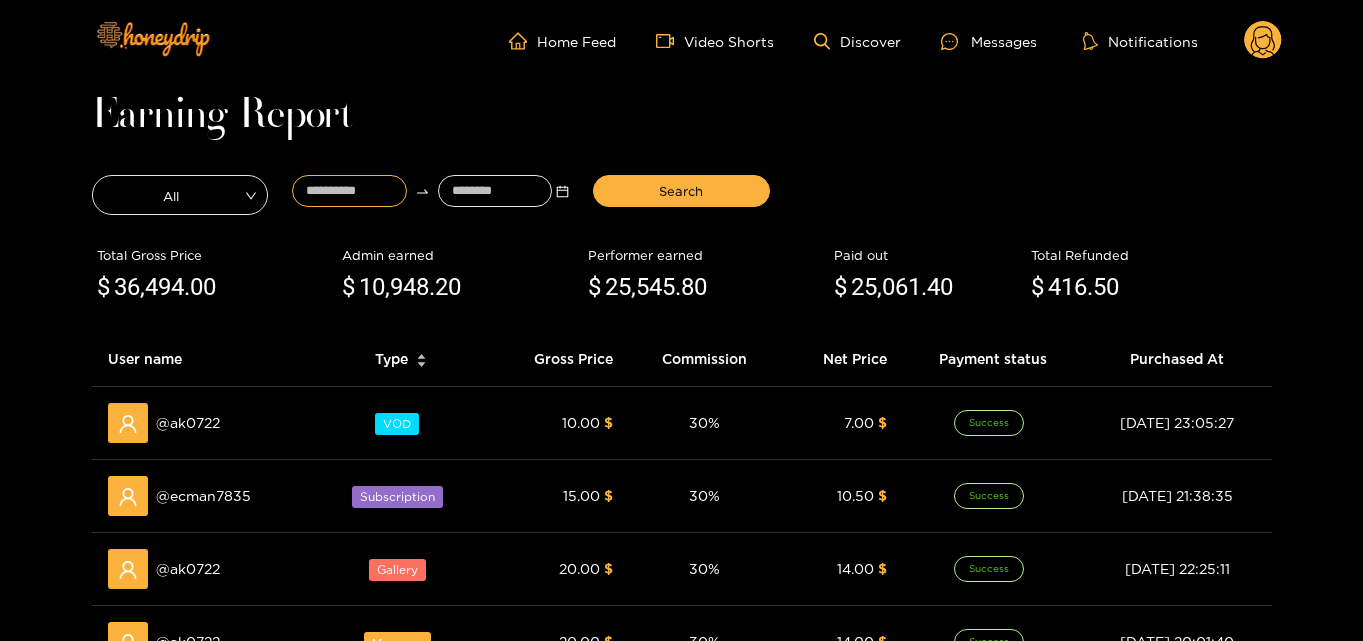 click at bounding box center (349, 191) 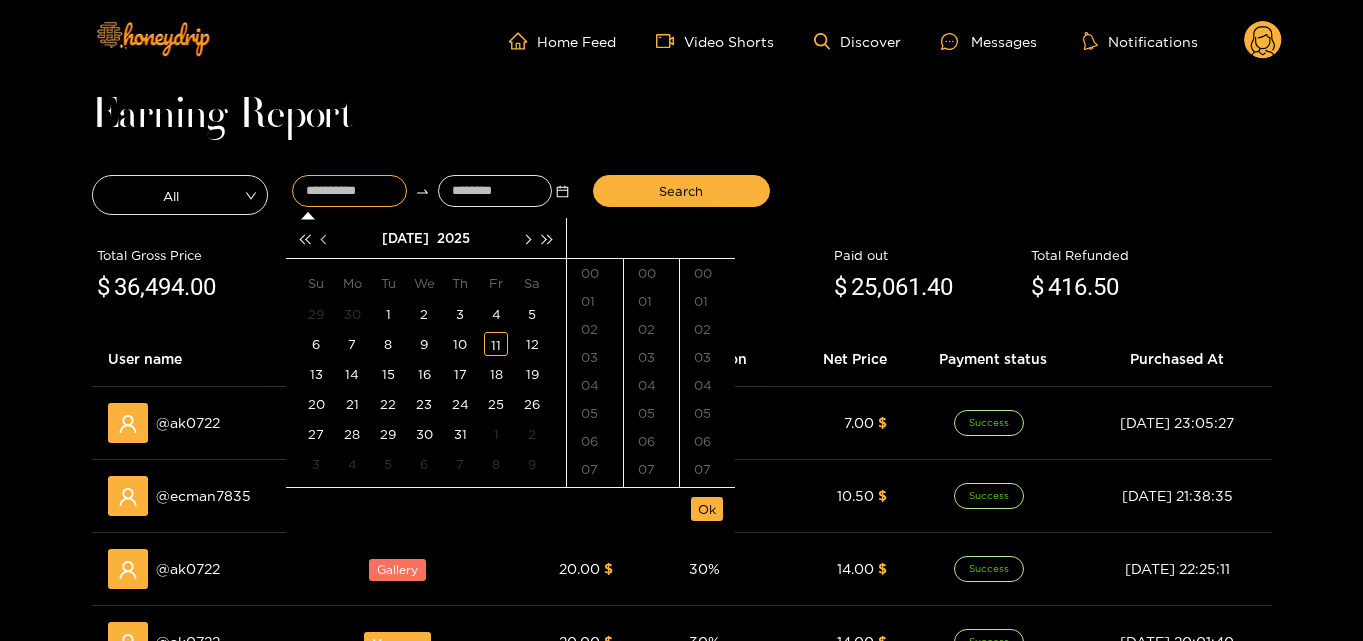 click at bounding box center [325, 238] 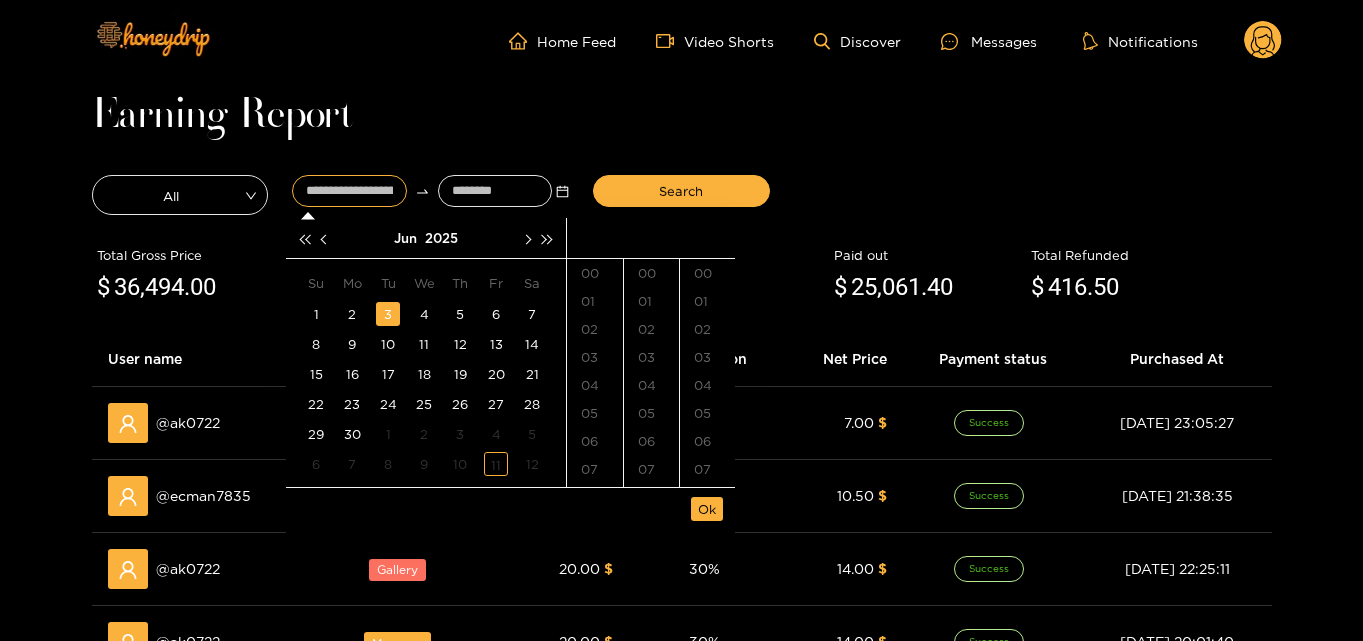 click on "3" at bounding box center [388, 314] 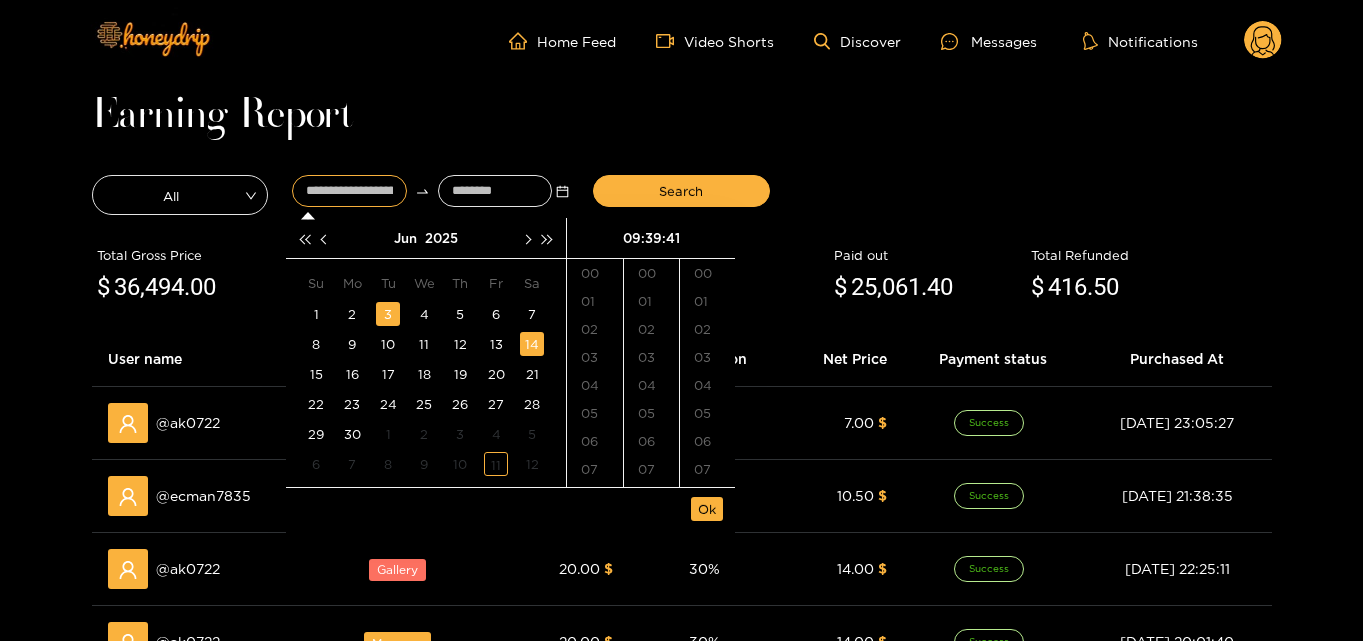 scroll, scrollTop: 168, scrollLeft: 0, axis: vertical 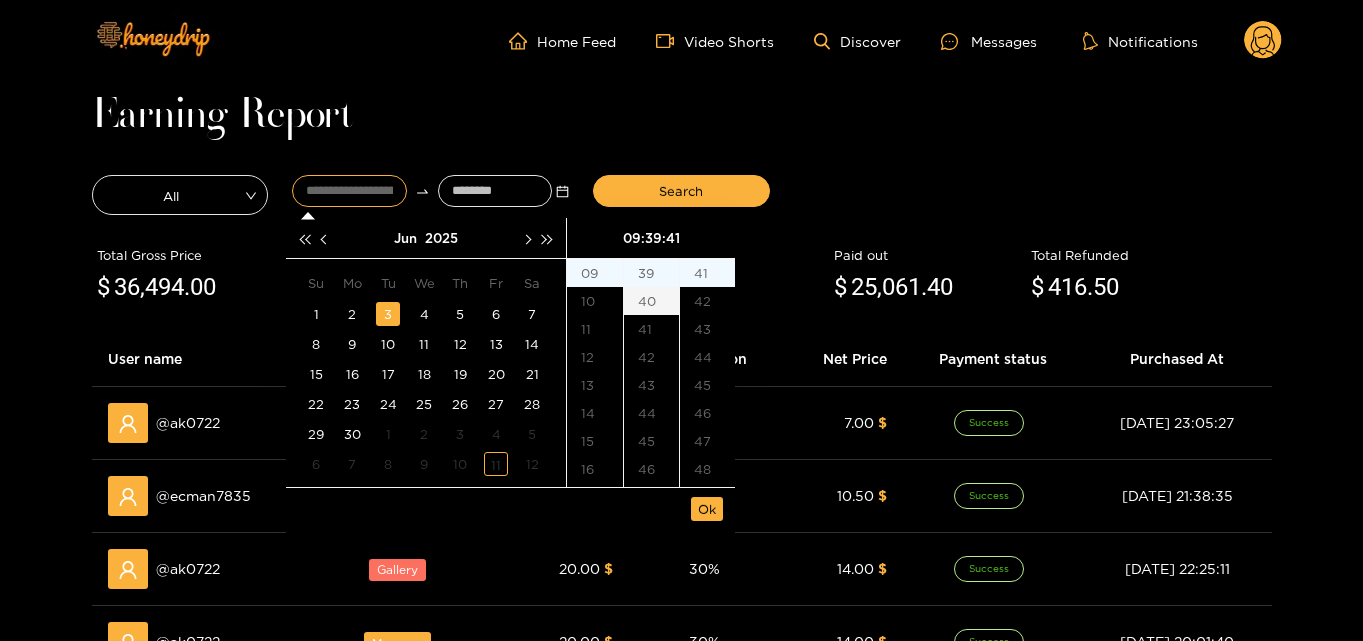click on "40" at bounding box center [651, 301] 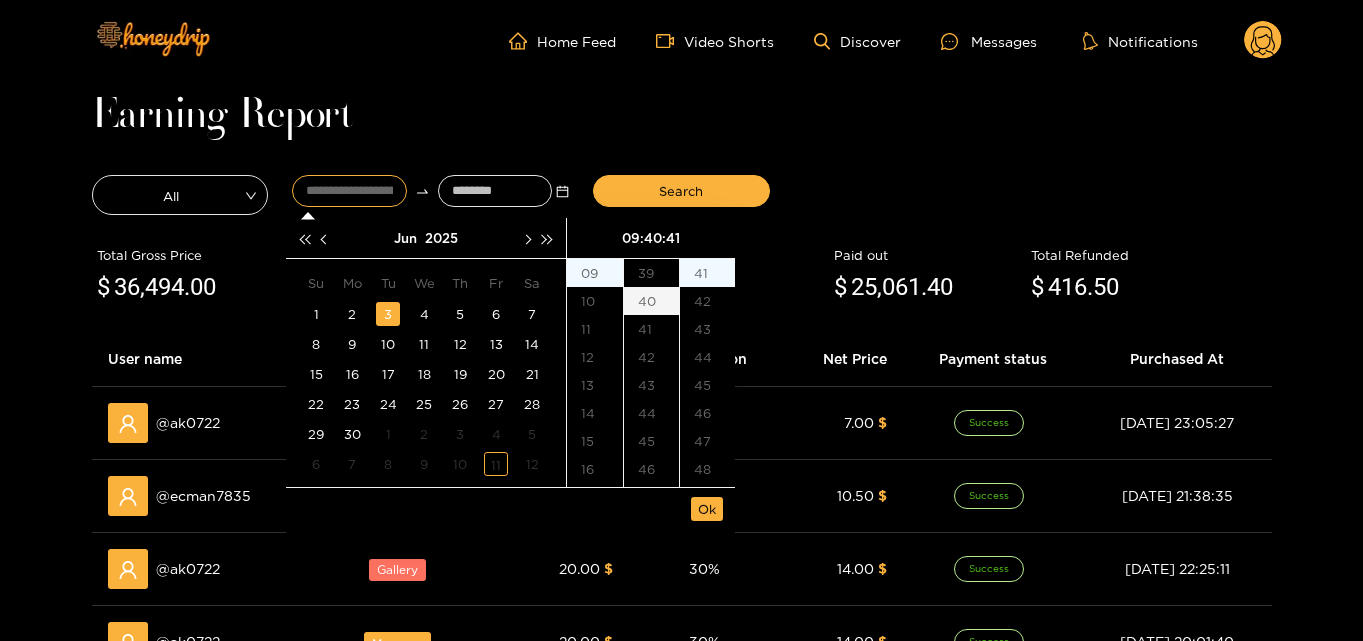 scroll, scrollTop: 1120, scrollLeft: 0, axis: vertical 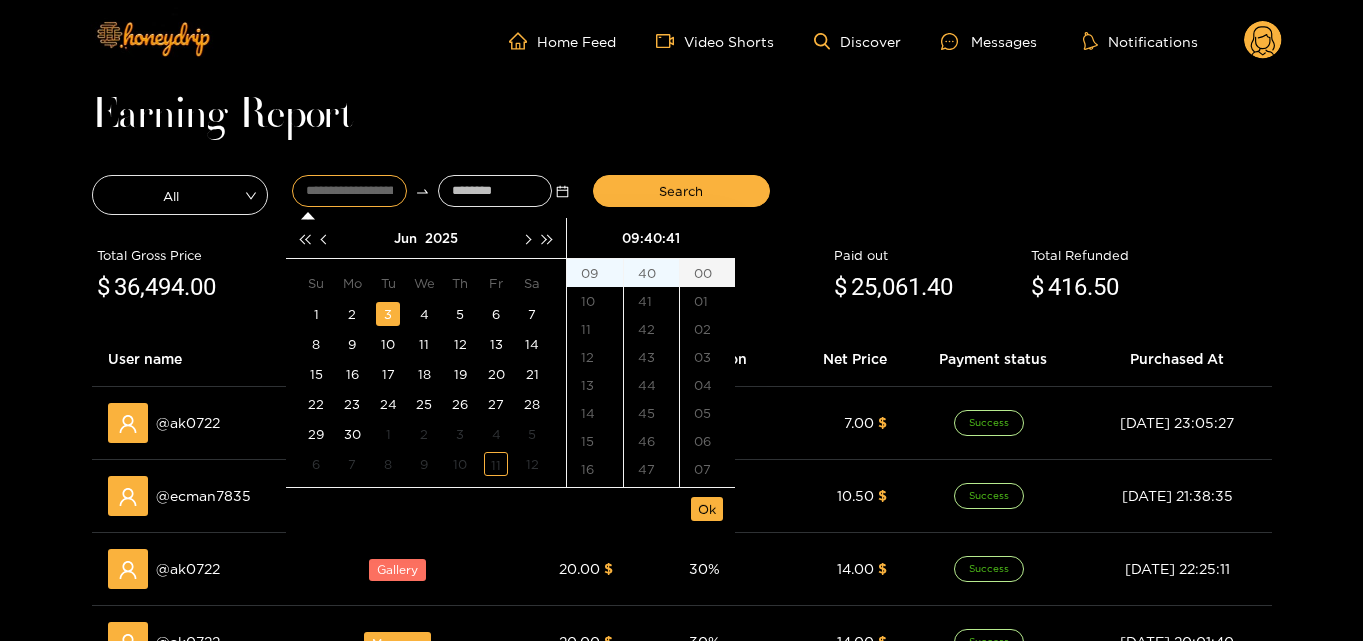 click on "00" at bounding box center [707, 273] 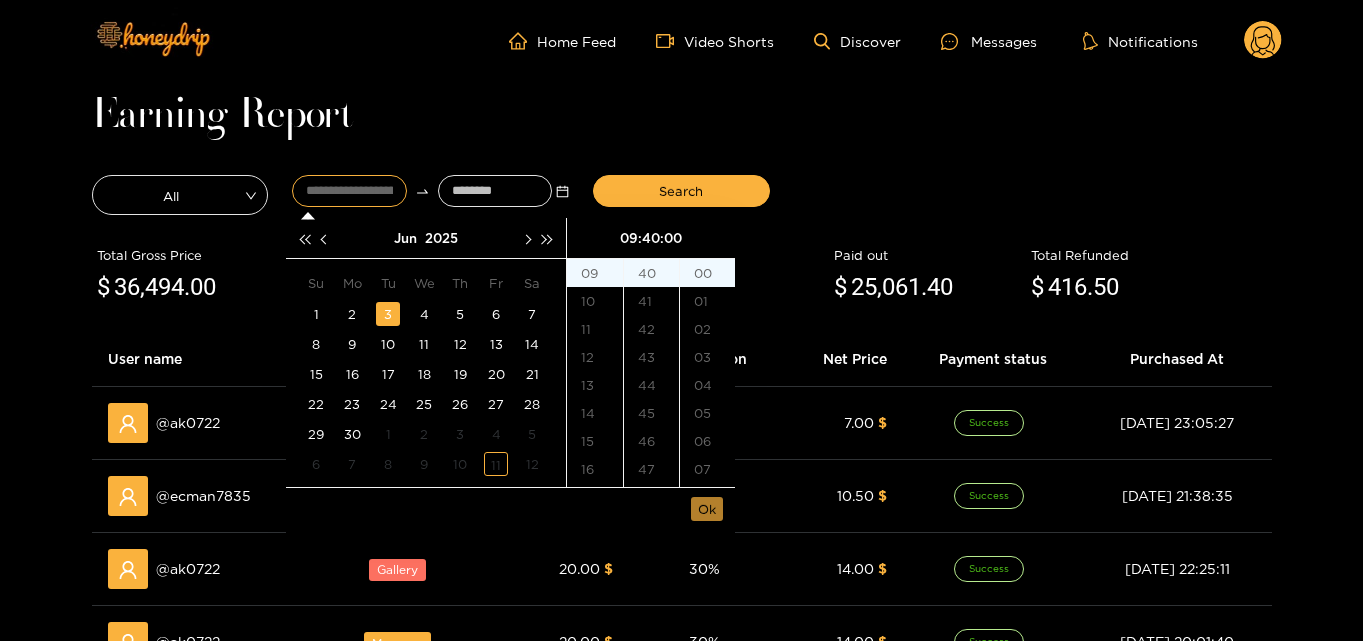click on "Ok" at bounding box center [707, 509] 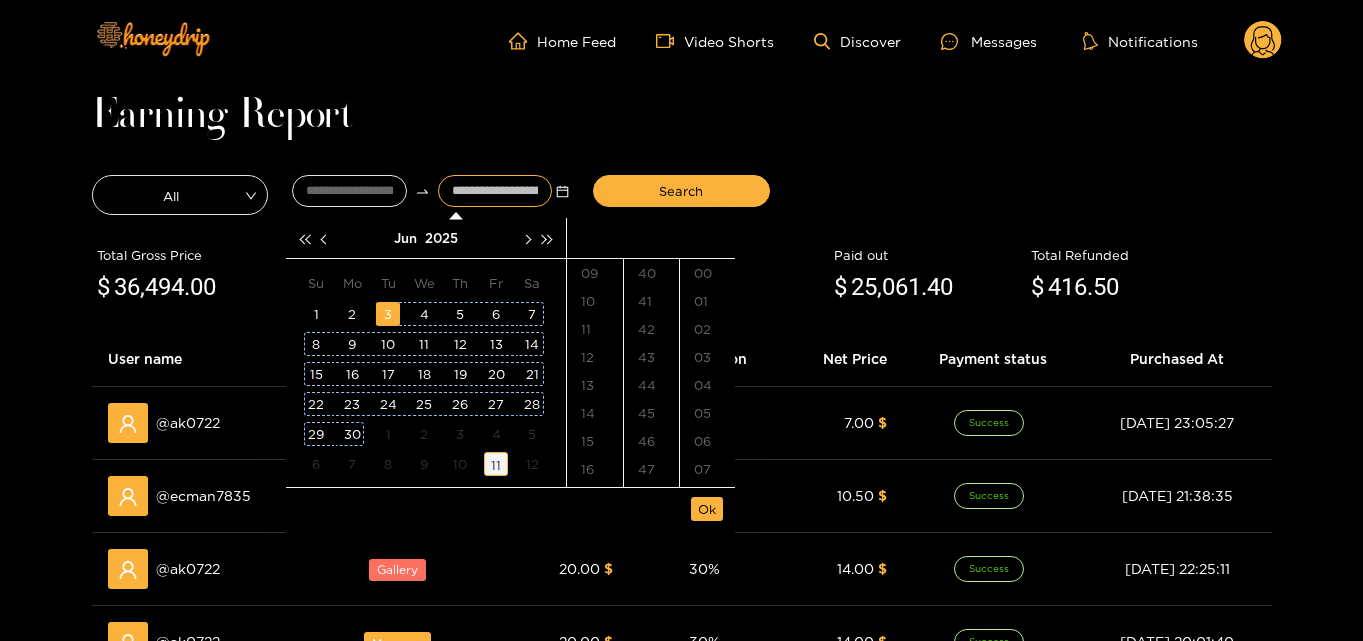 click on "11" at bounding box center [496, 464] 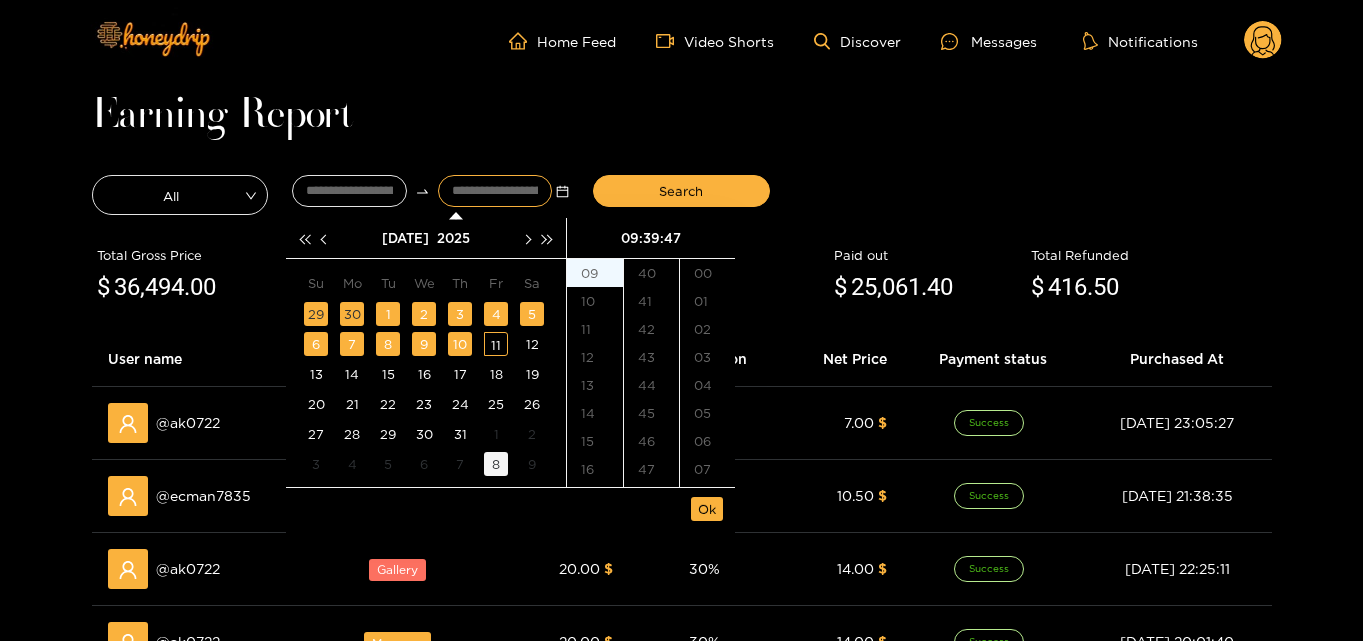 scroll, scrollTop: 1092, scrollLeft: 0, axis: vertical 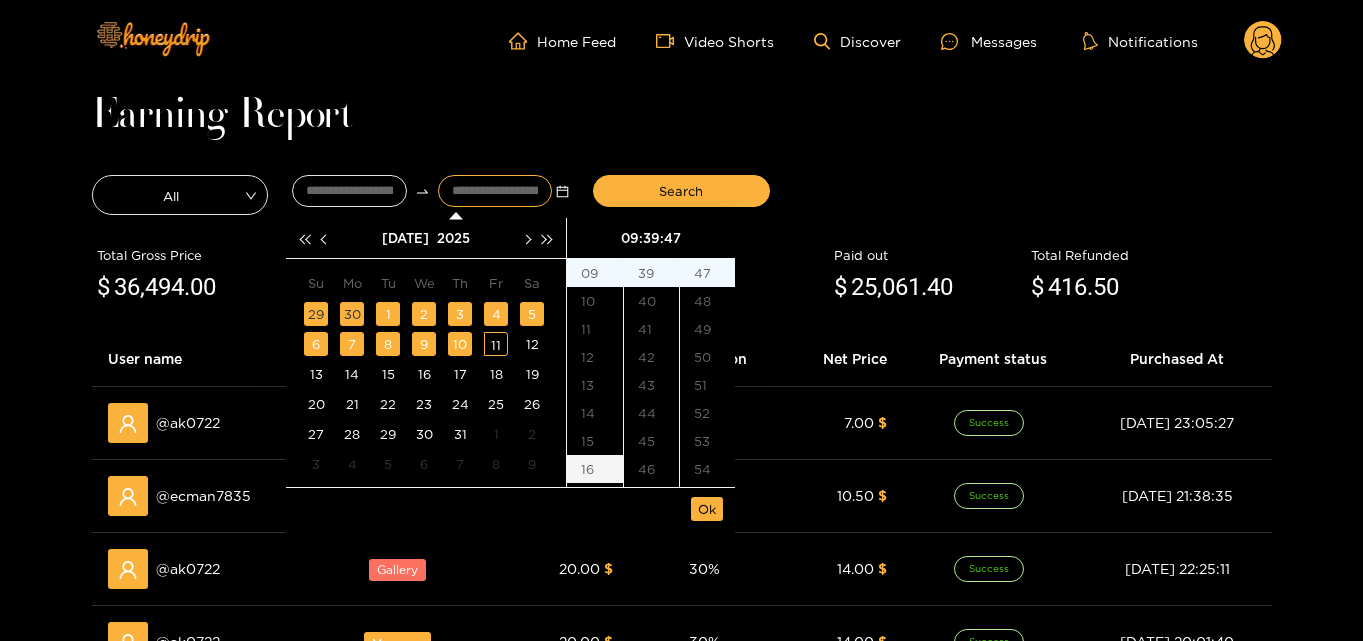 type on "**********" 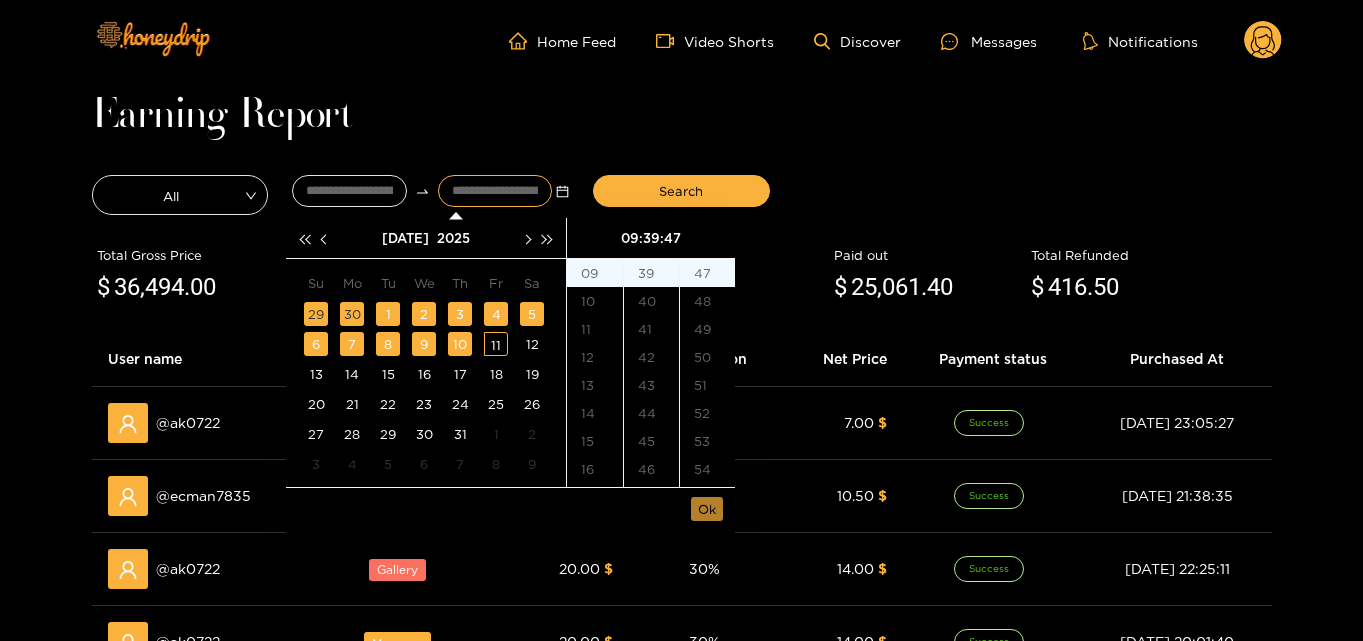 click on "Ok" at bounding box center [707, 509] 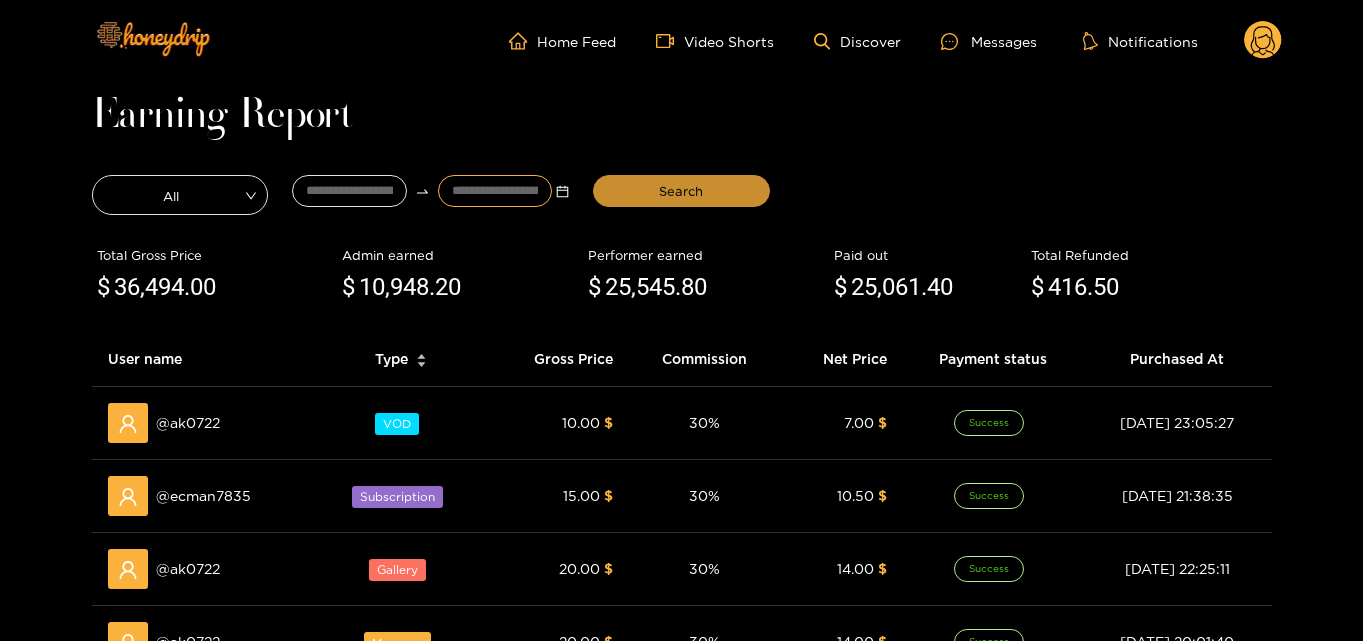click on "Search" at bounding box center (681, 195) 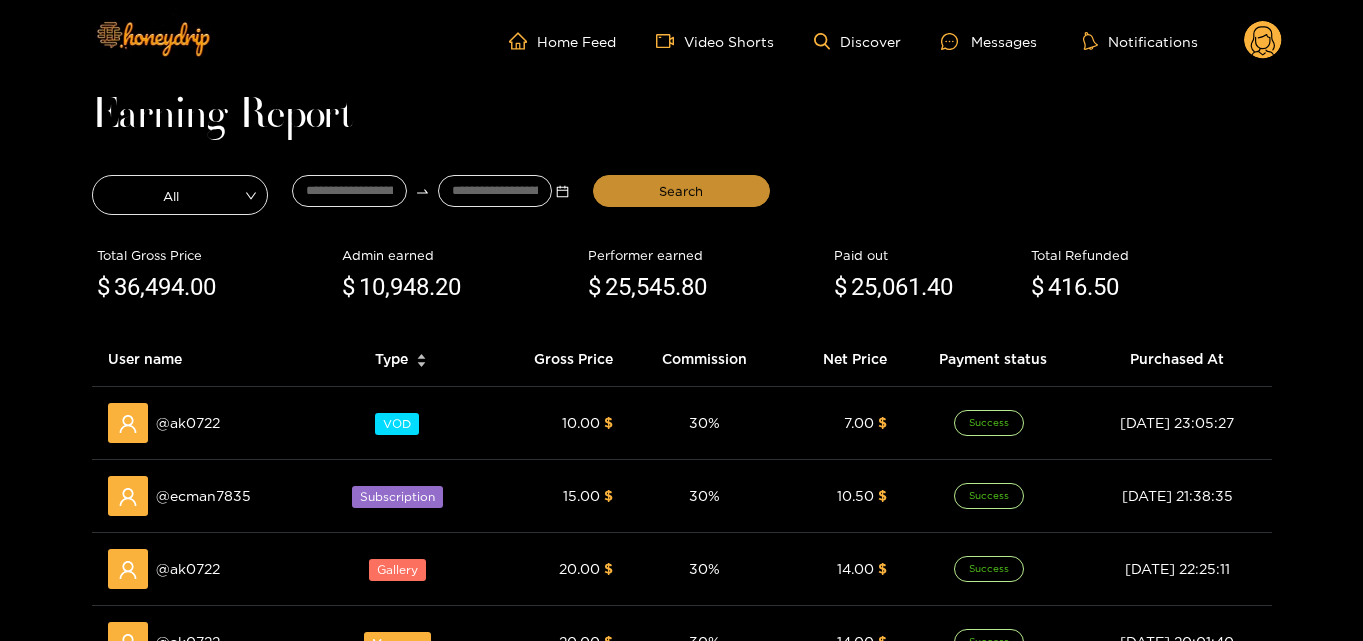 click on "Search" at bounding box center (681, 191) 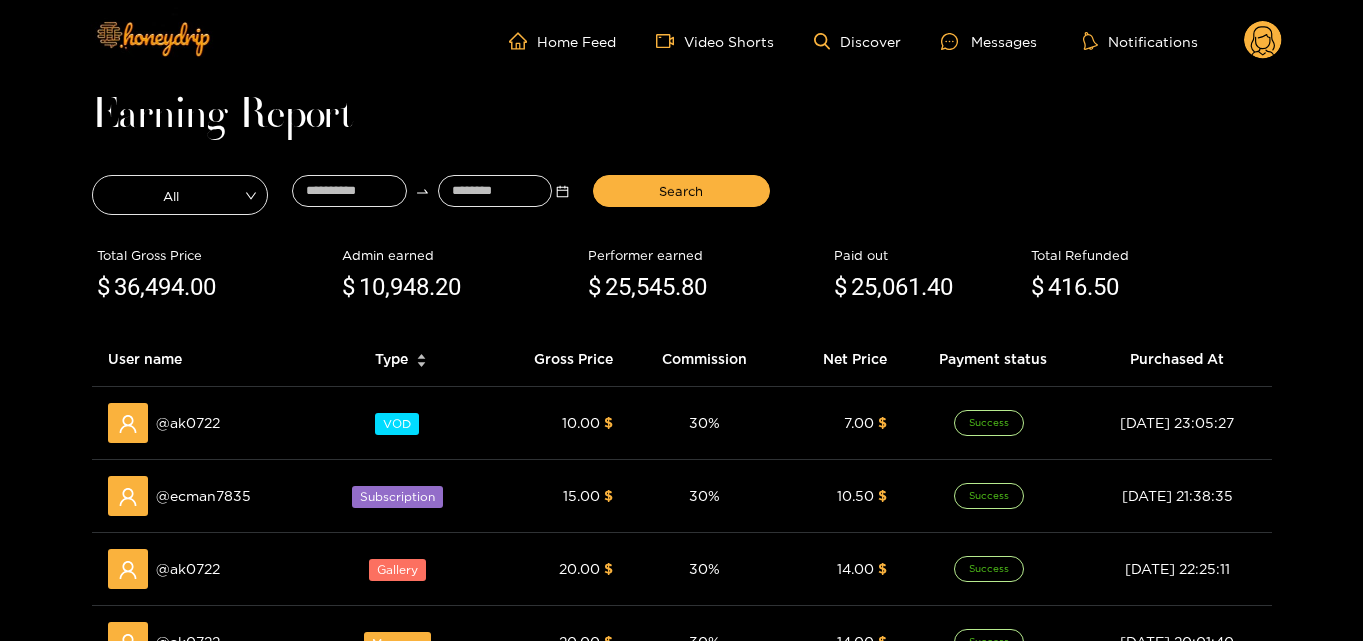 scroll, scrollTop: 0, scrollLeft: 0, axis: both 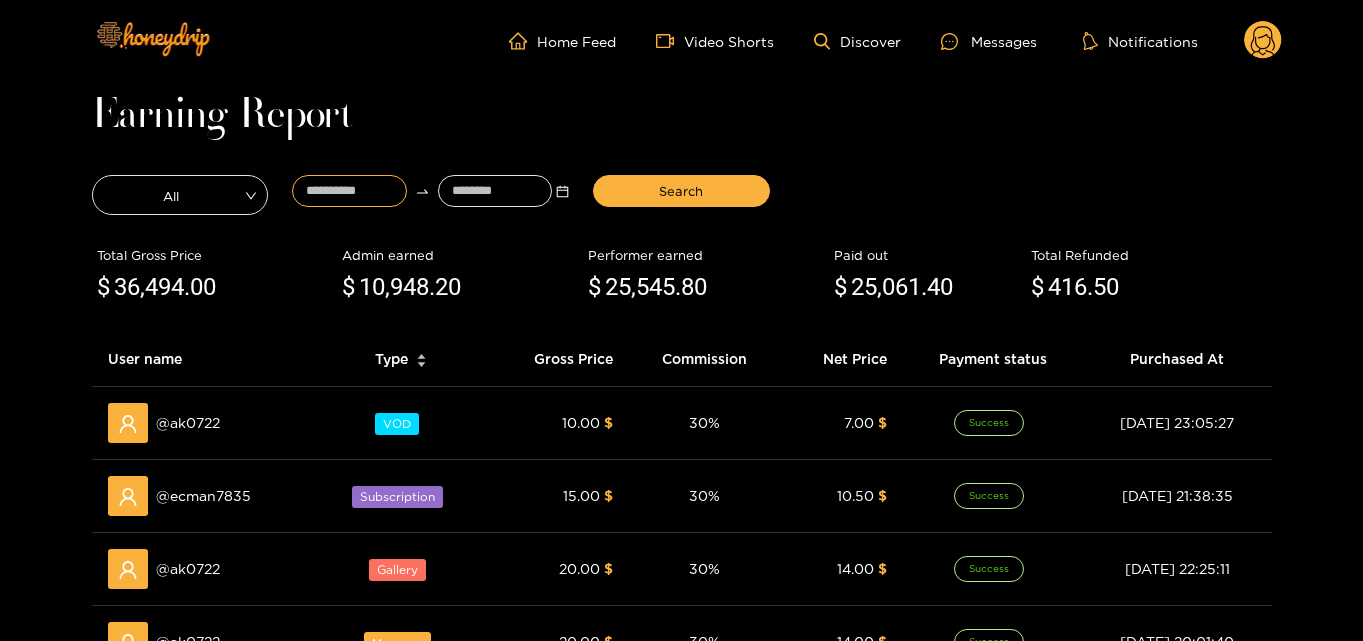 click at bounding box center (349, 191) 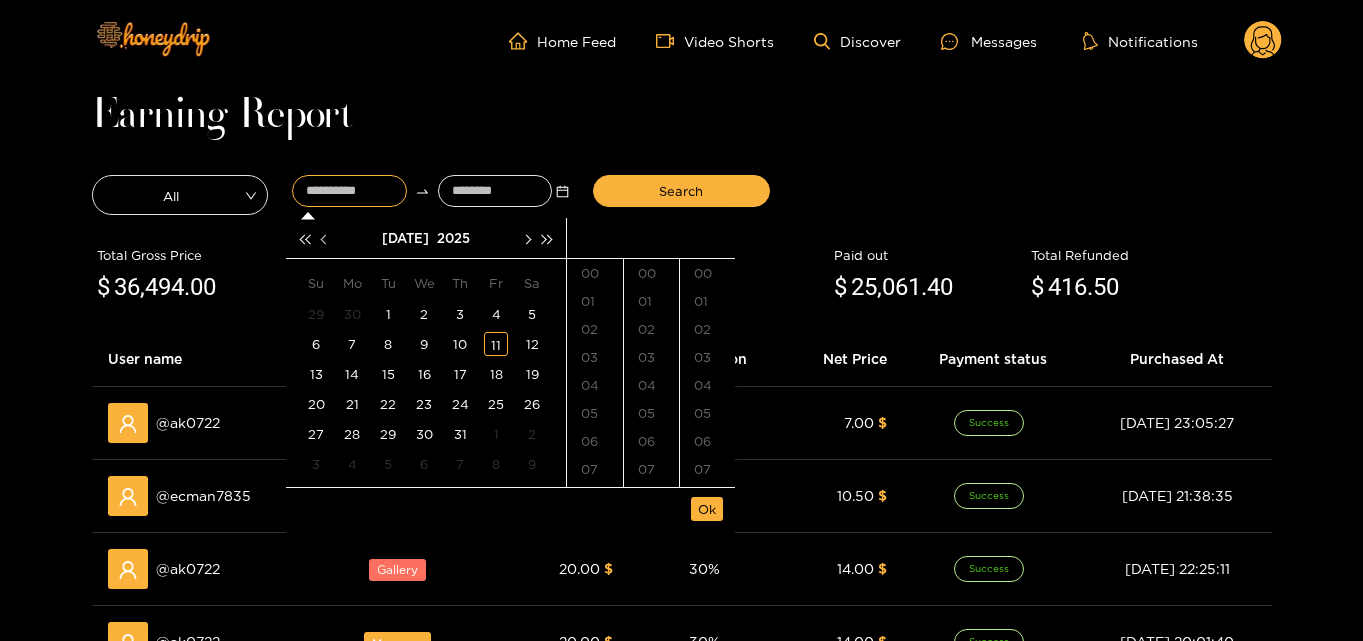 click at bounding box center [325, 239] 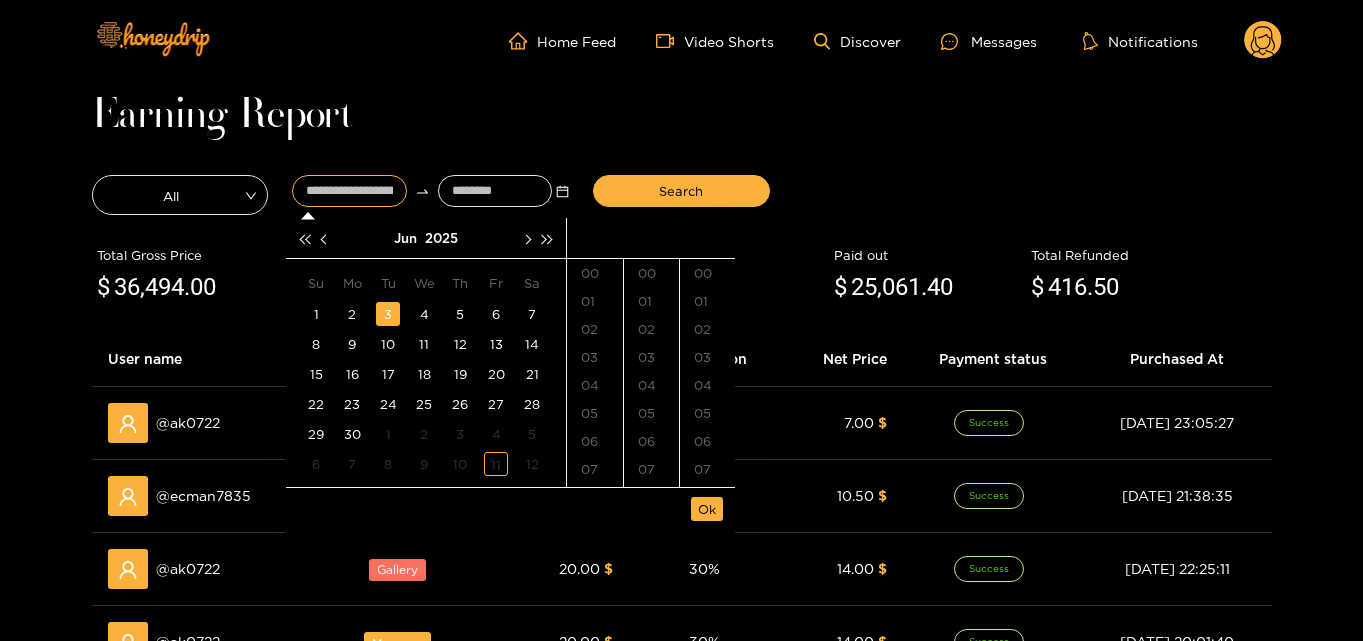 click on "3" at bounding box center (388, 314) 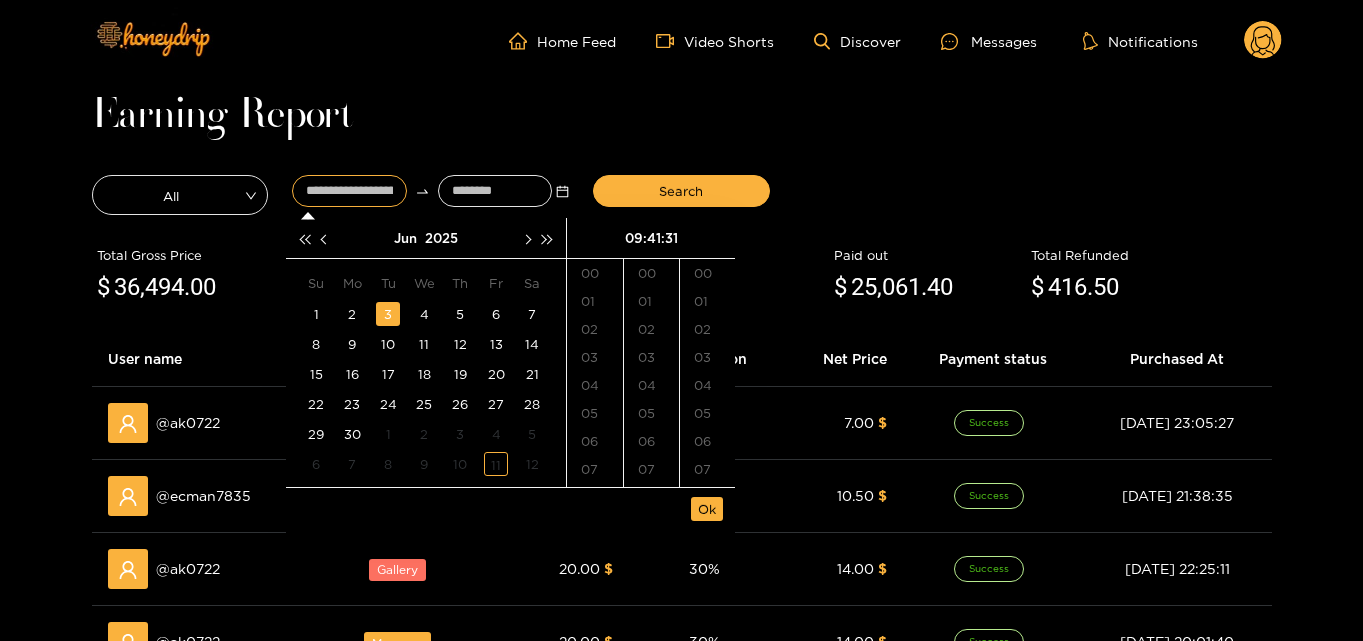 scroll, scrollTop: 168, scrollLeft: 0, axis: vertical 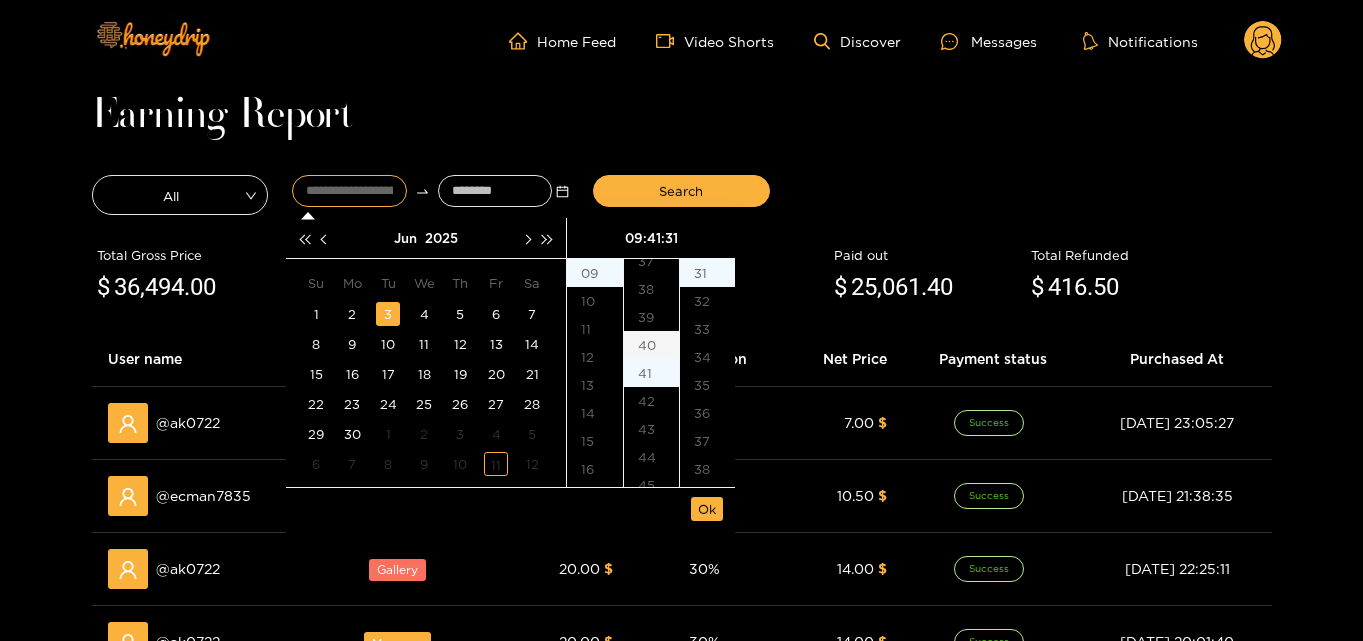click on "40" at bounding box center [651, 345] 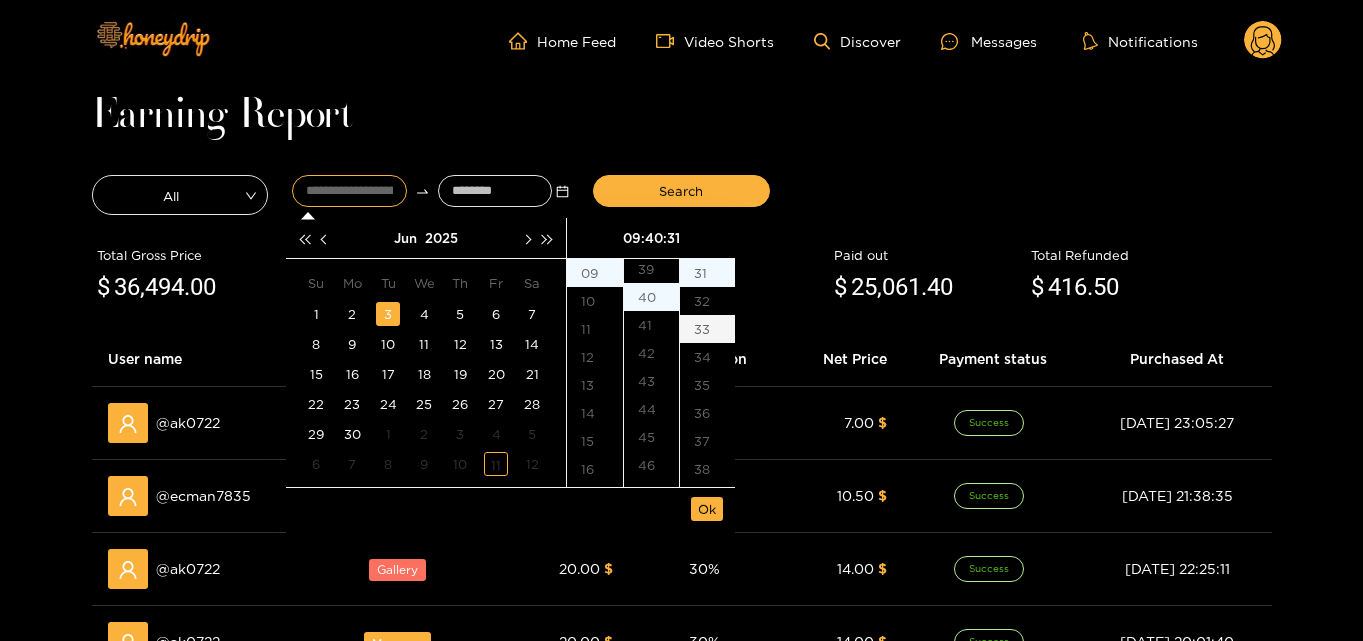 scroll, scrollTop: 1120, scrollLeft: 0, axis: vertical 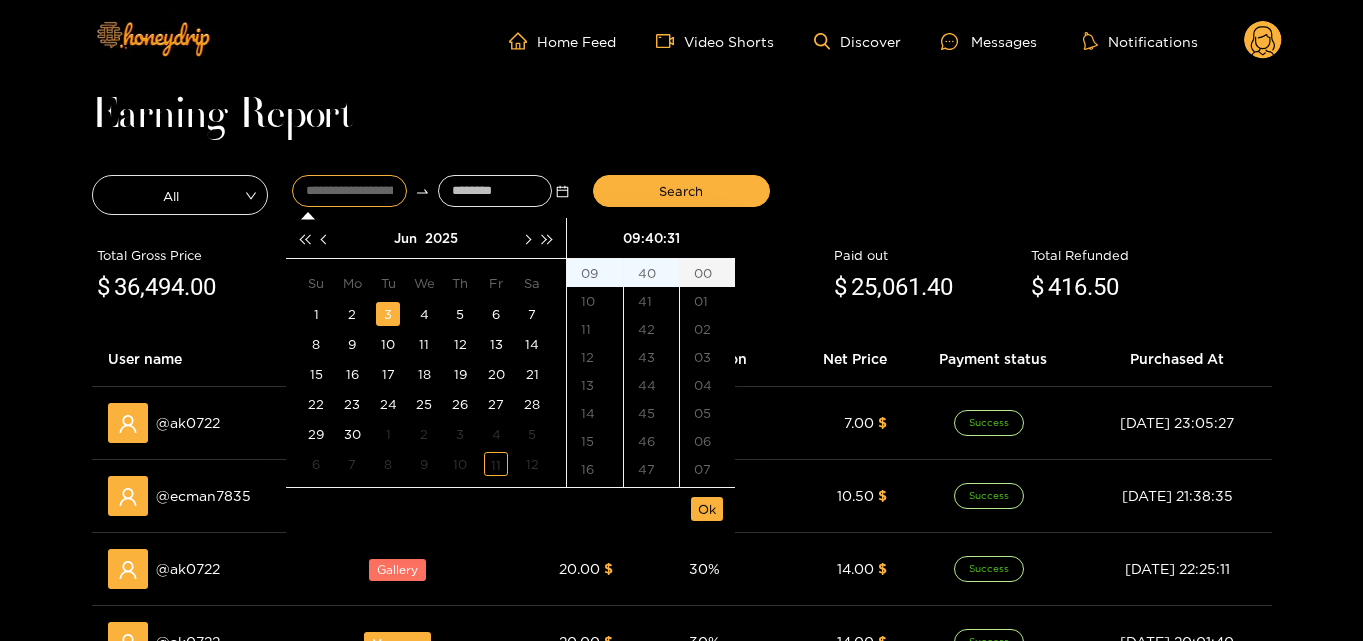 click on "00" at bounding box center [707, 273] 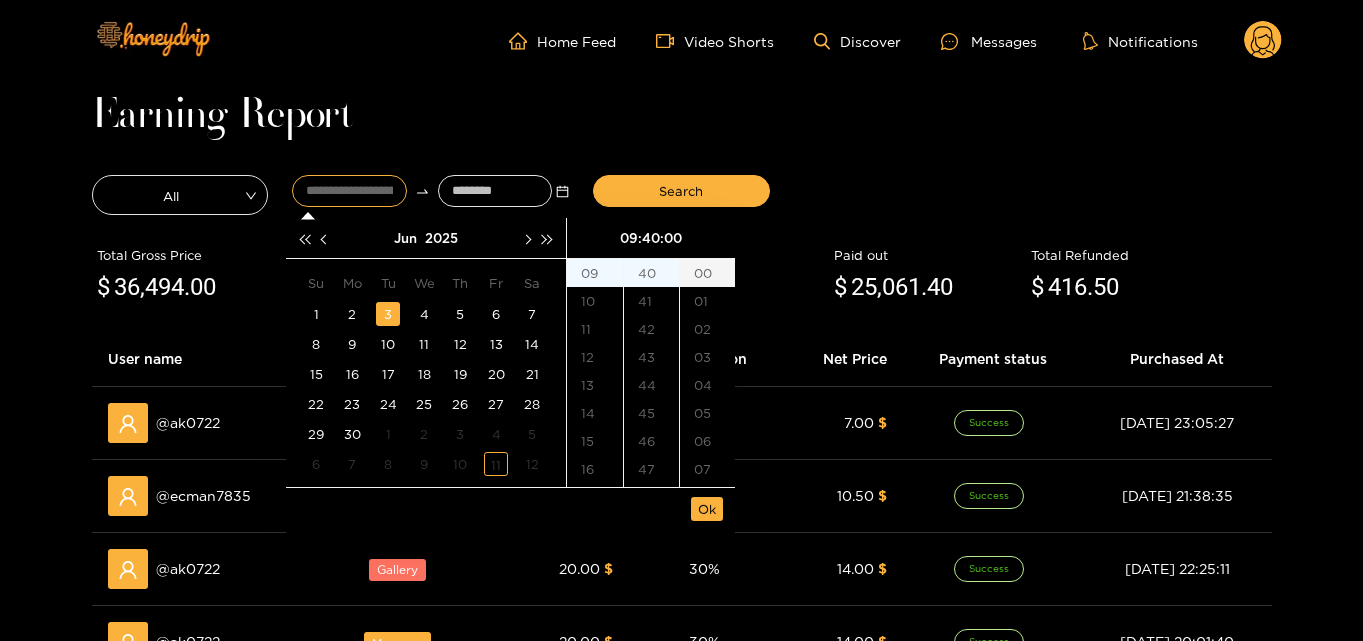 type on "**********" 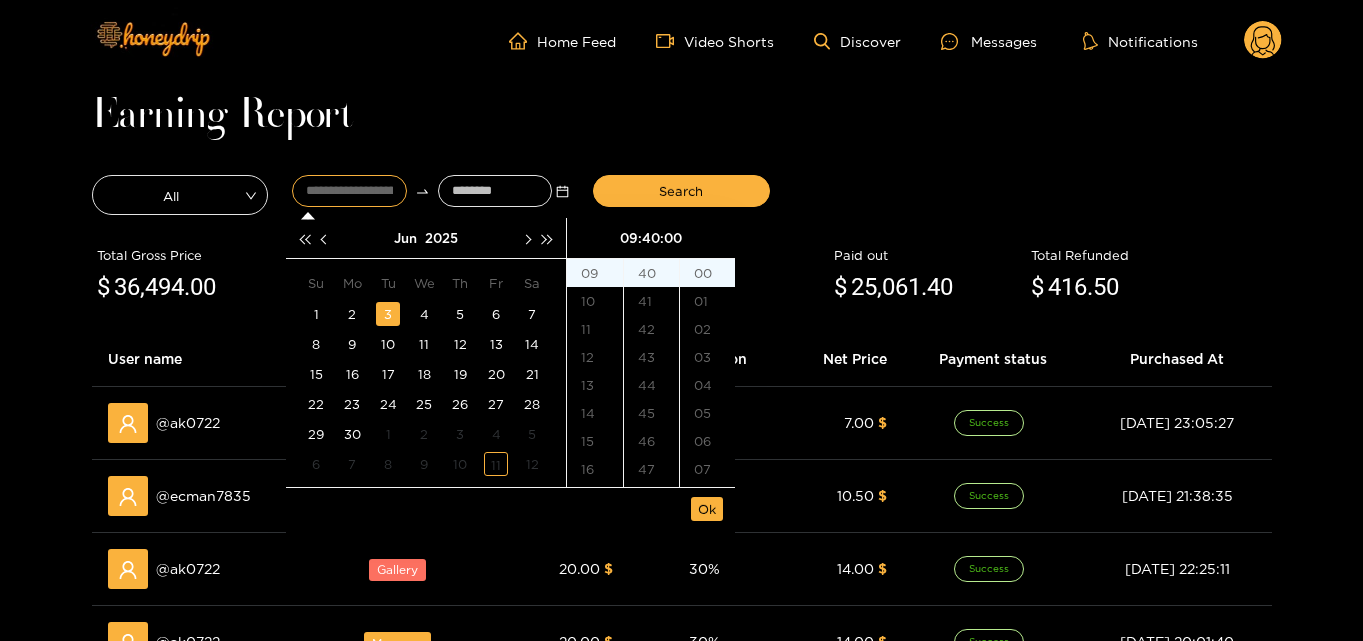 drag, startPoint x: 713, startPoint y: 510, endPoint x: 688, endPoint y: 510, distance: 25 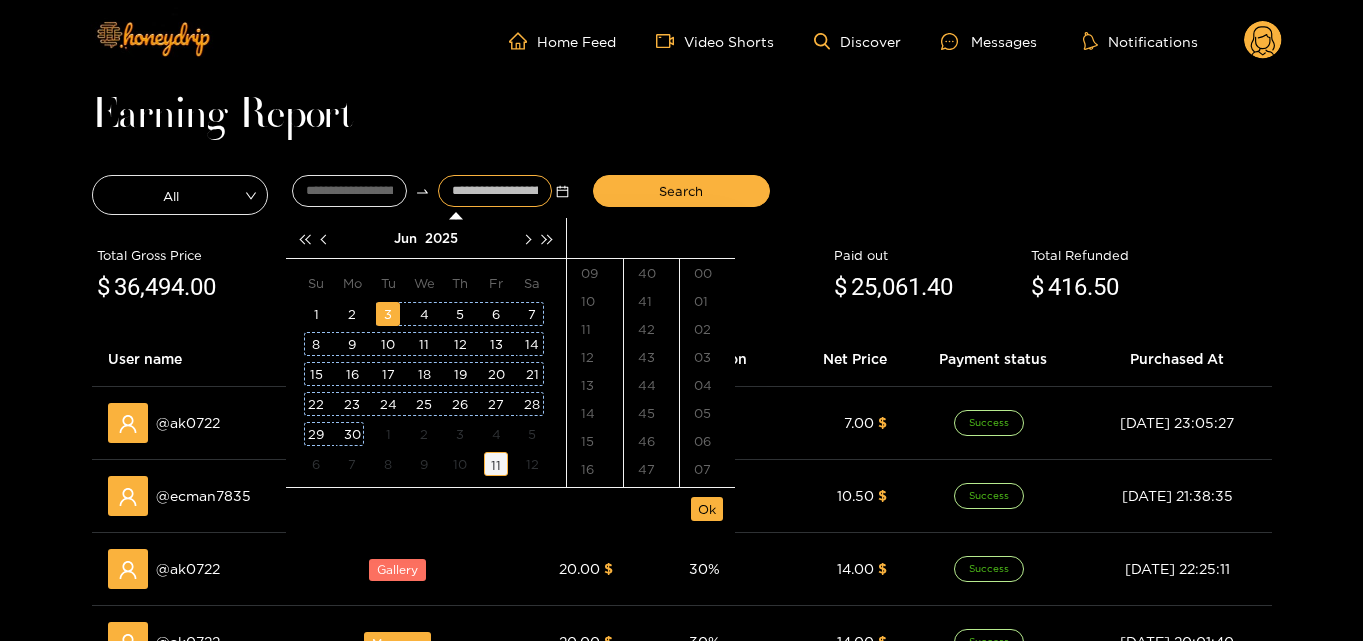 click on "11" at bounding box center [496, 464] 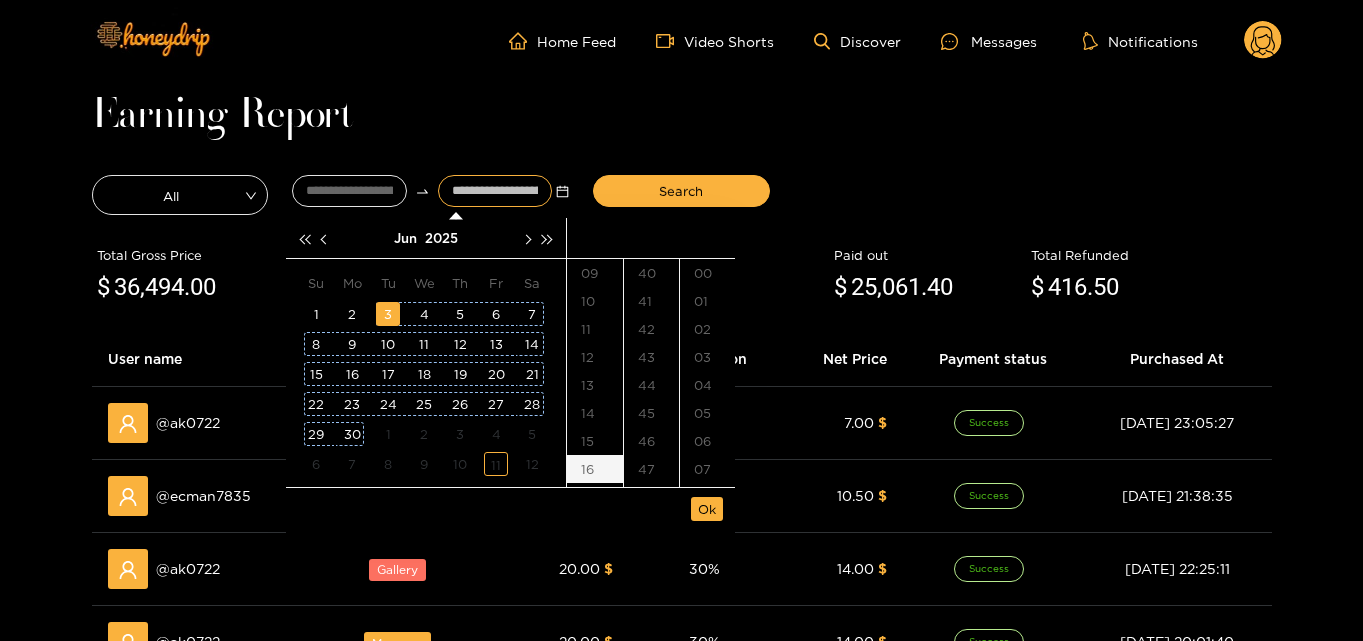 scroll, scrollTop: 1138, scrollLeft: 0, axis: vertical 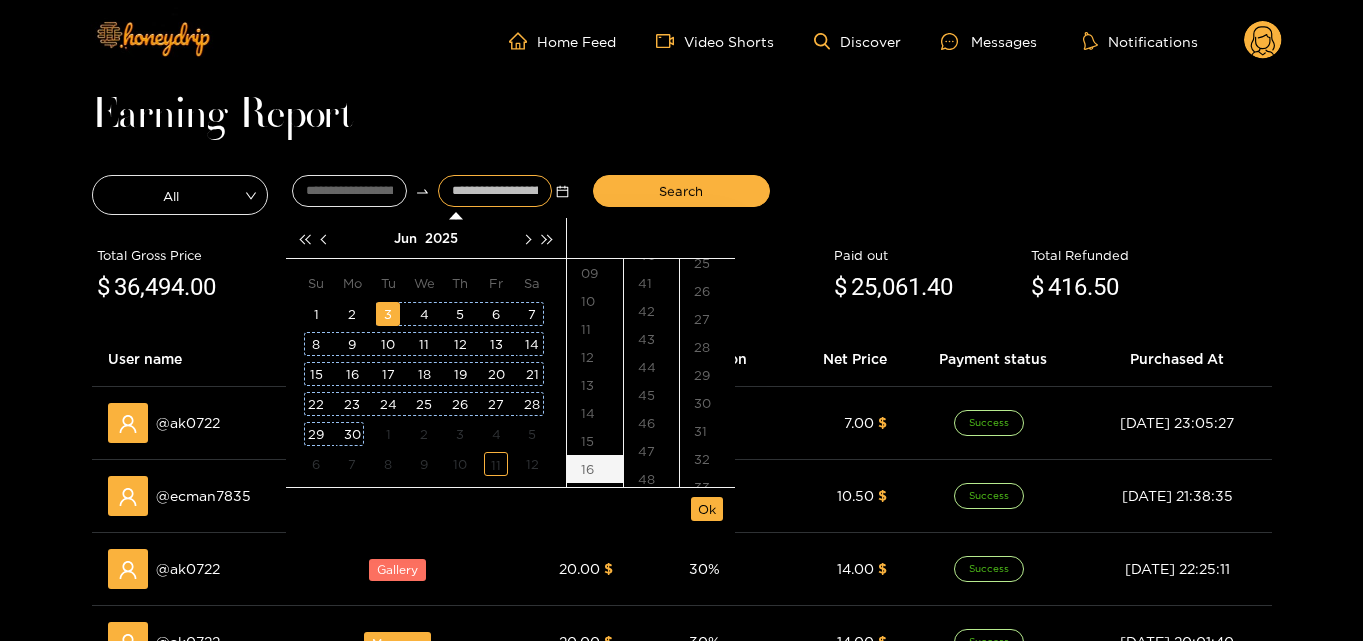 type on "**********" 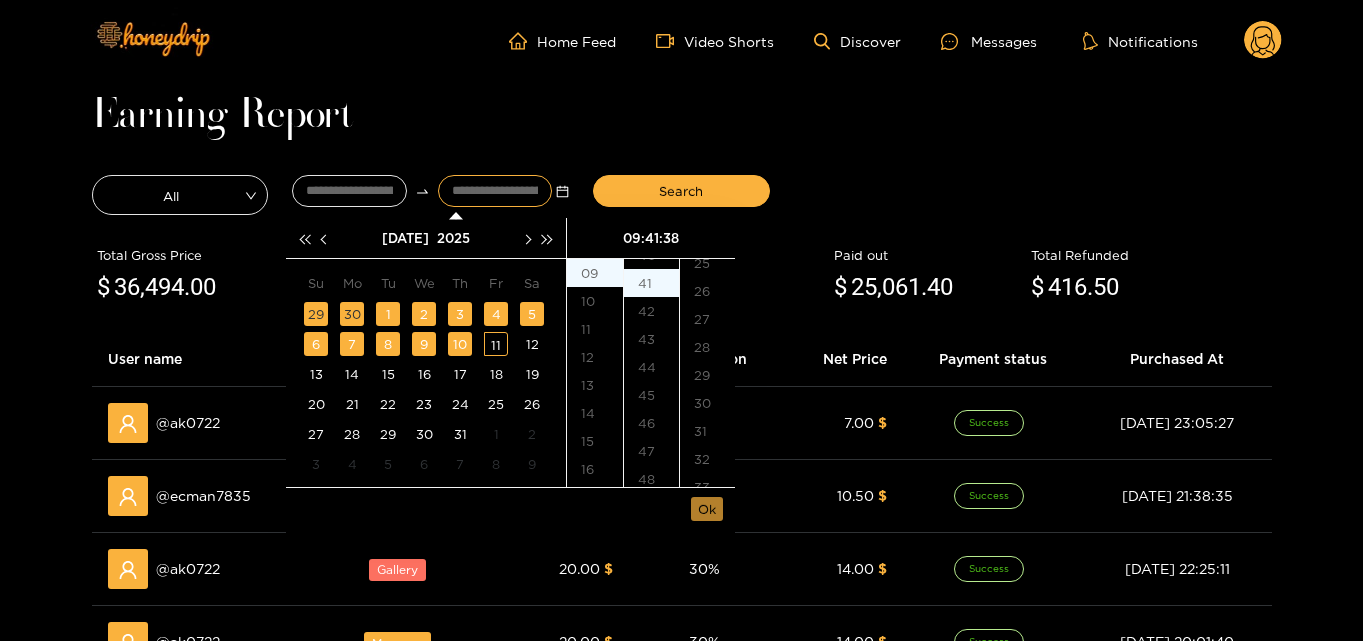 scroll, scrollTop: 1148, scrollLeft: 0, axis: vertical 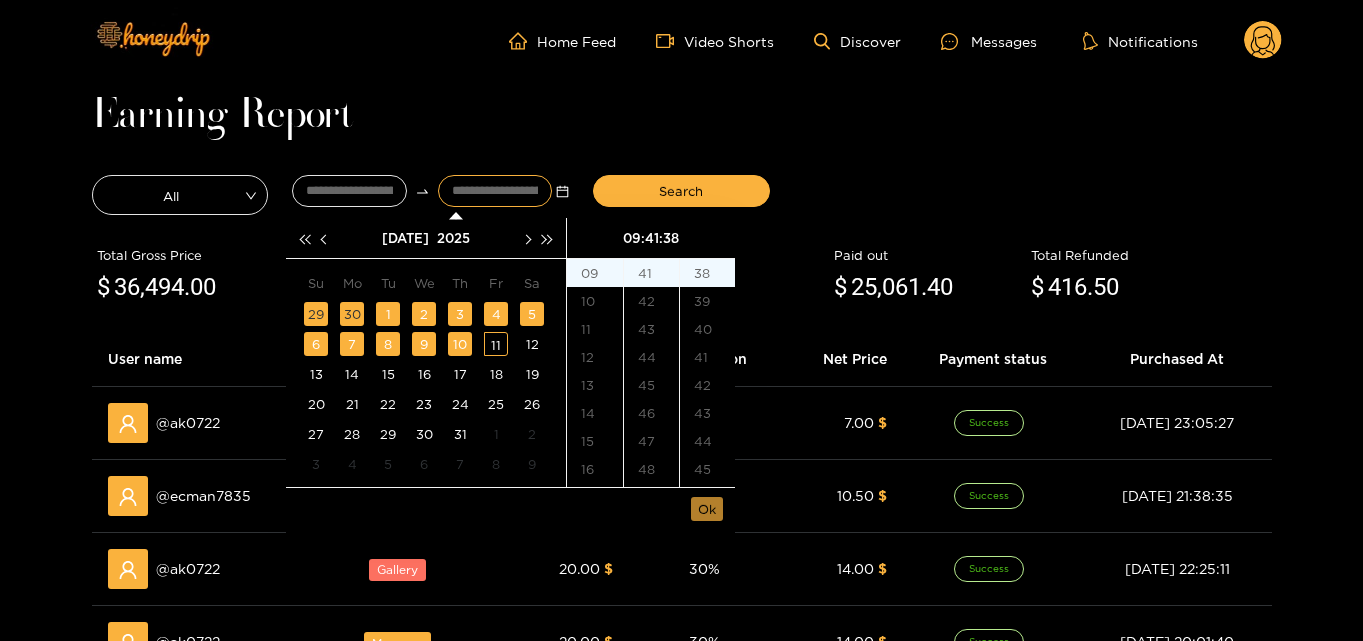 click on "Ok" at bounding box center [707, 509] 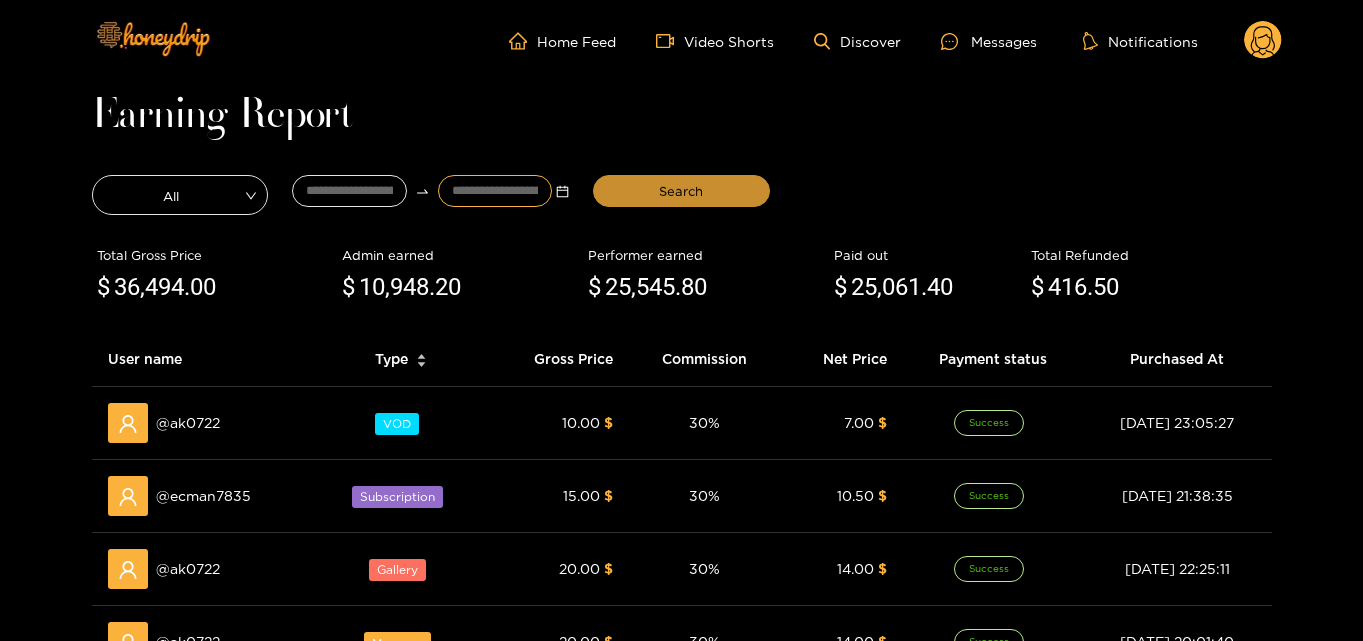 click on "Search" at bounding box center [681, 191] 